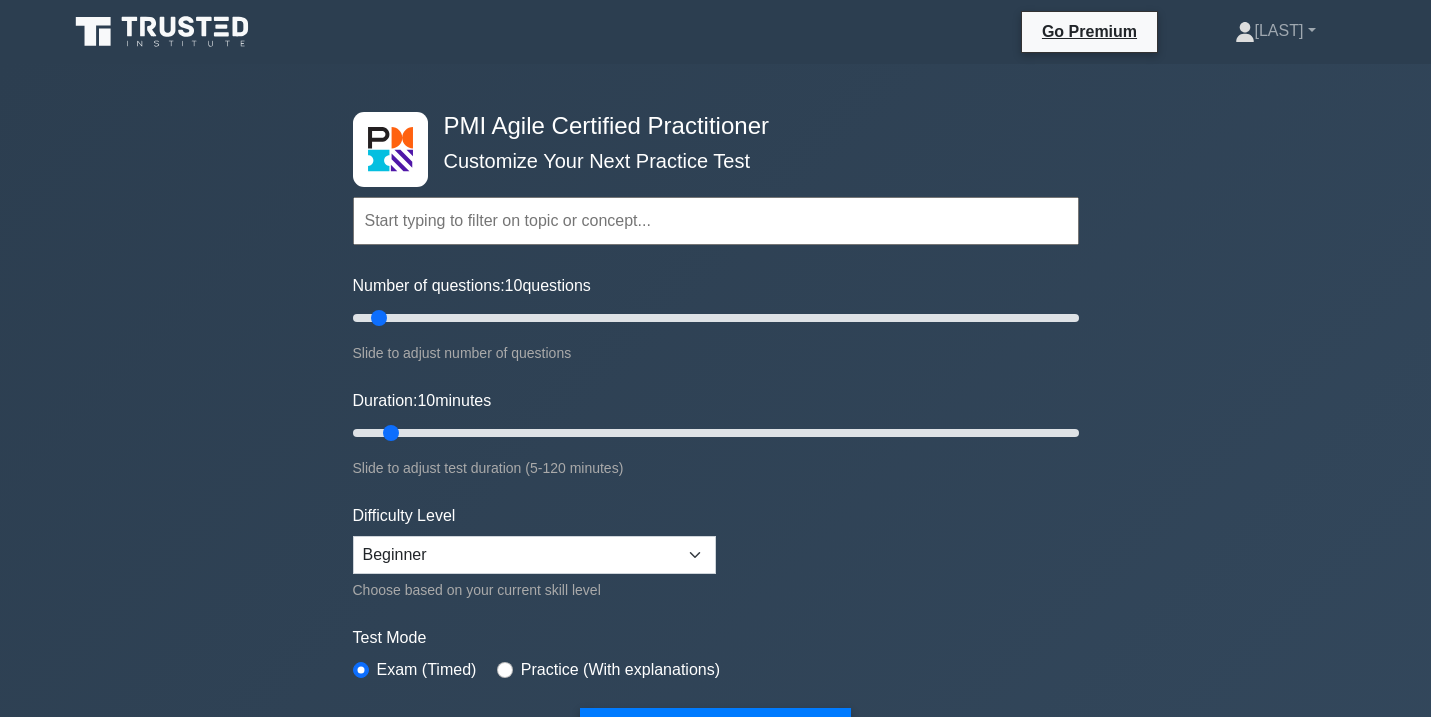 scroll, scrollTop: 2701, scrollLeft: 0, axis: vertical 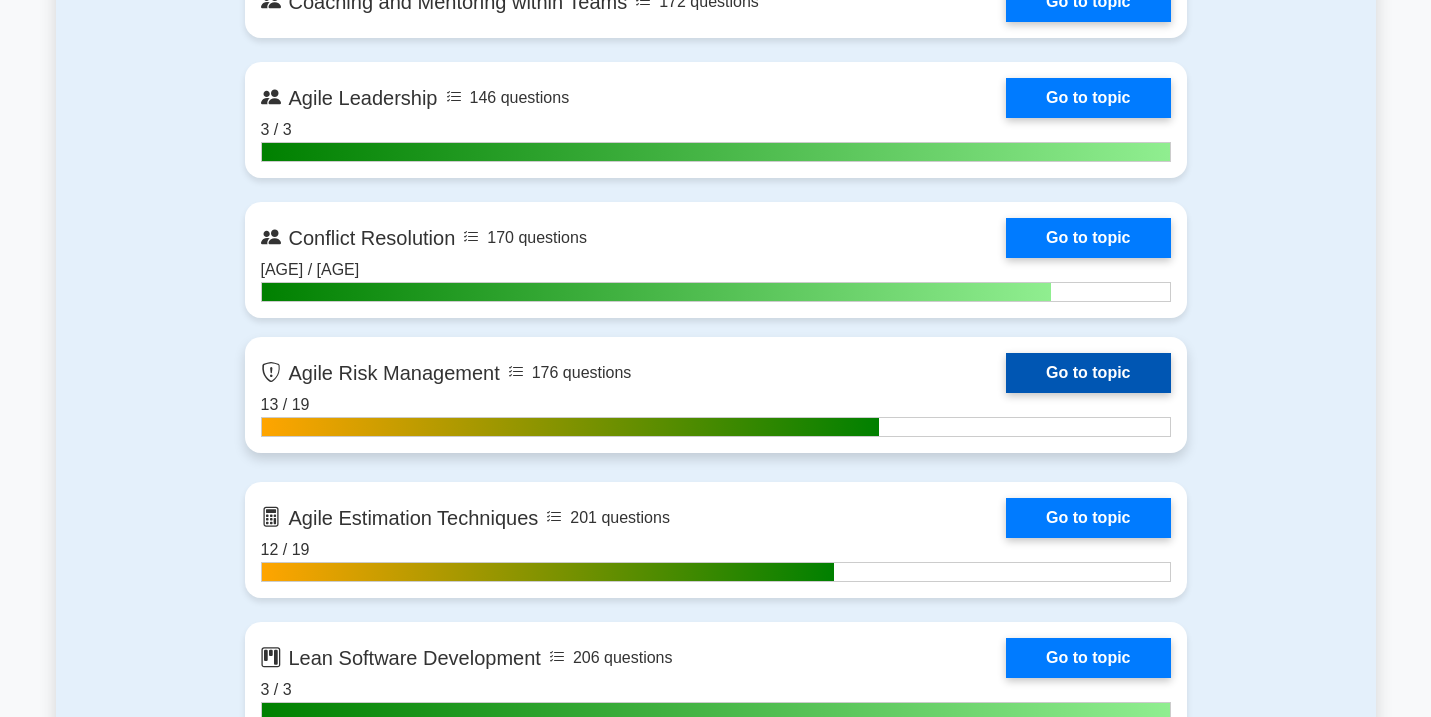 click on "Go to topic" at bounding box center (1088, 373) 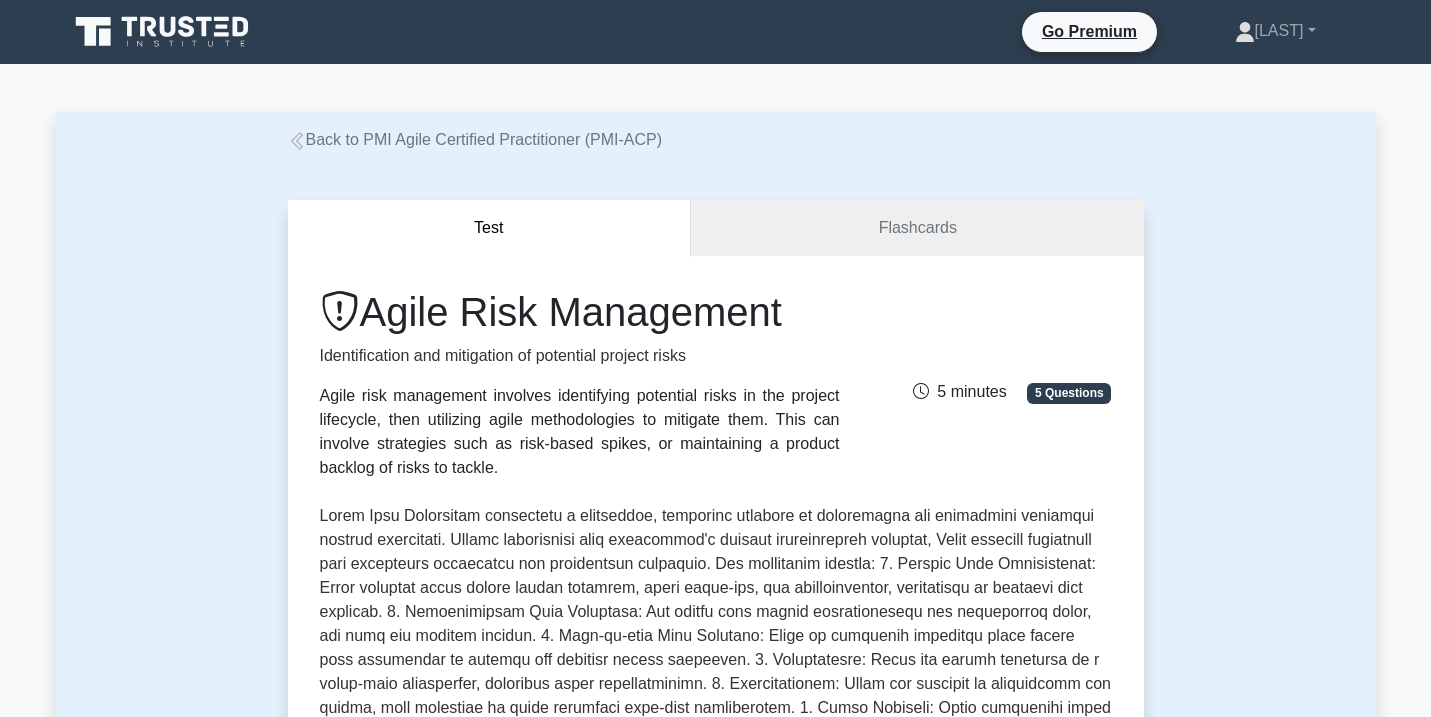 scroll, scrollTop: 0, scrollLeft: 0, axis: both 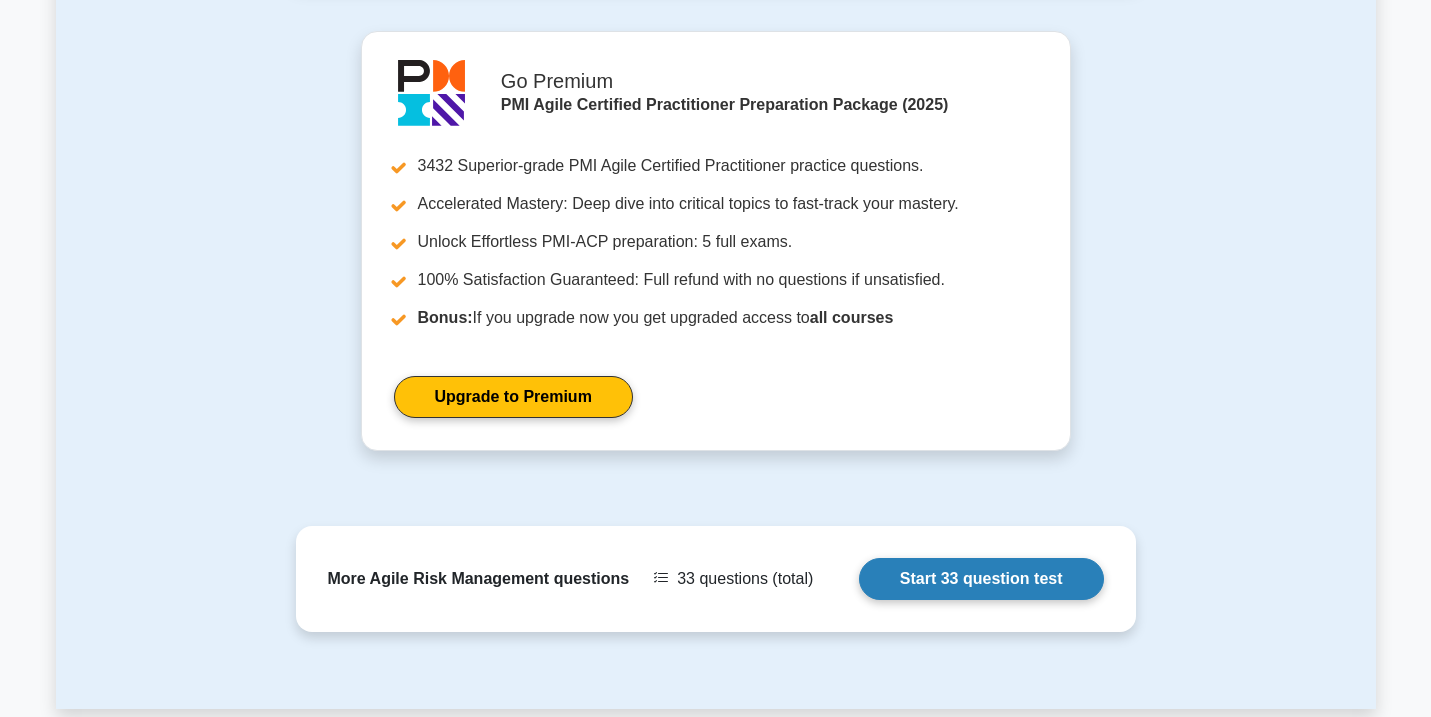 click on "Start 33 question test" at bounding box center (981, 579) 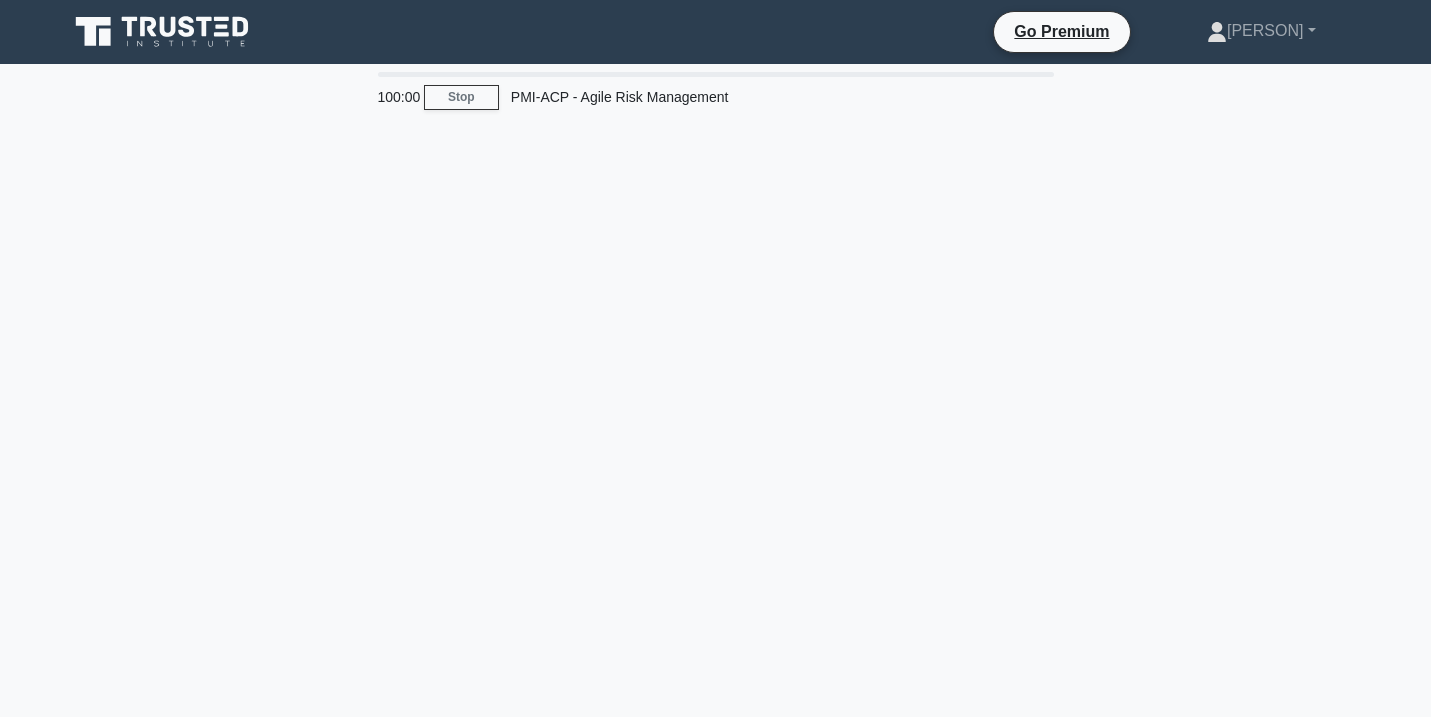scroll, scrollTop: 0, scrollLeft: 0, axis: both 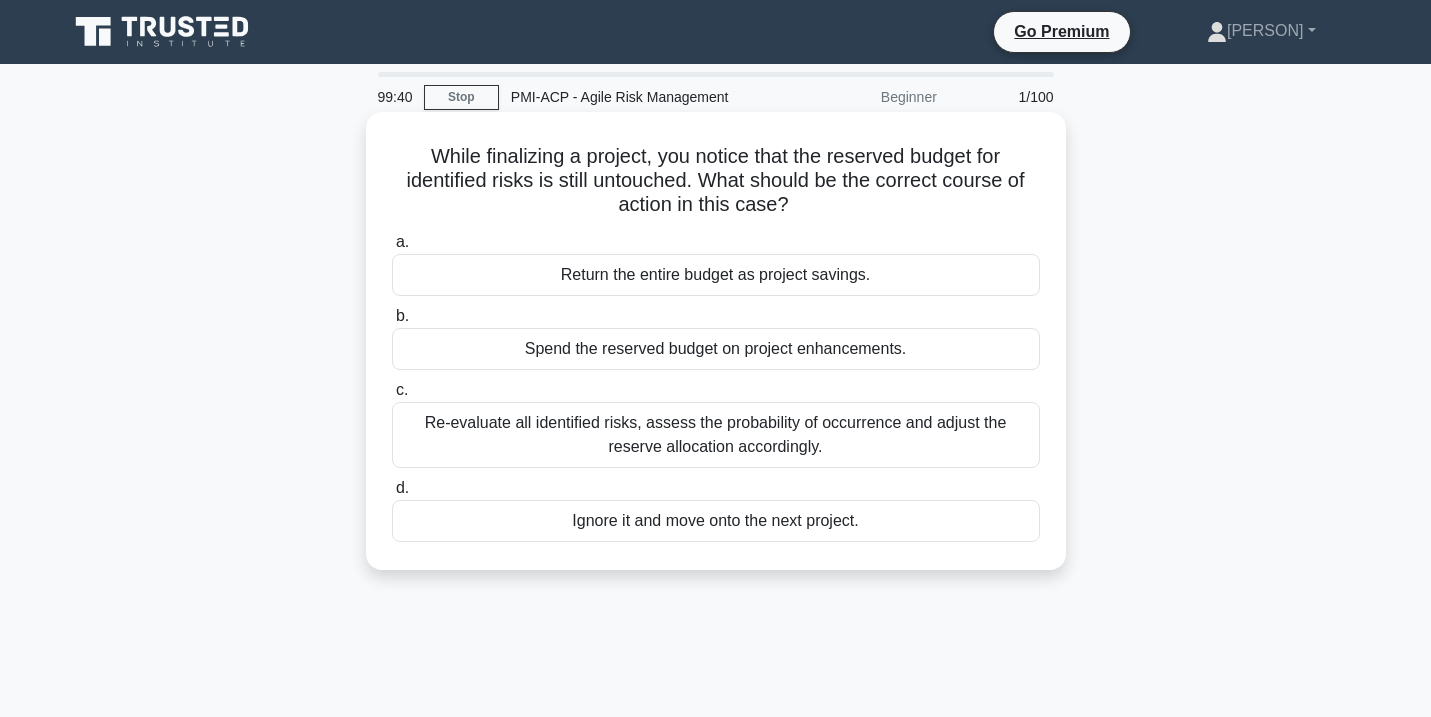 click on "Re-evaluate all identified risks, assess the probability of occurrence and adjust the reserve allocation accordingly." at bounding box center [716, 435] 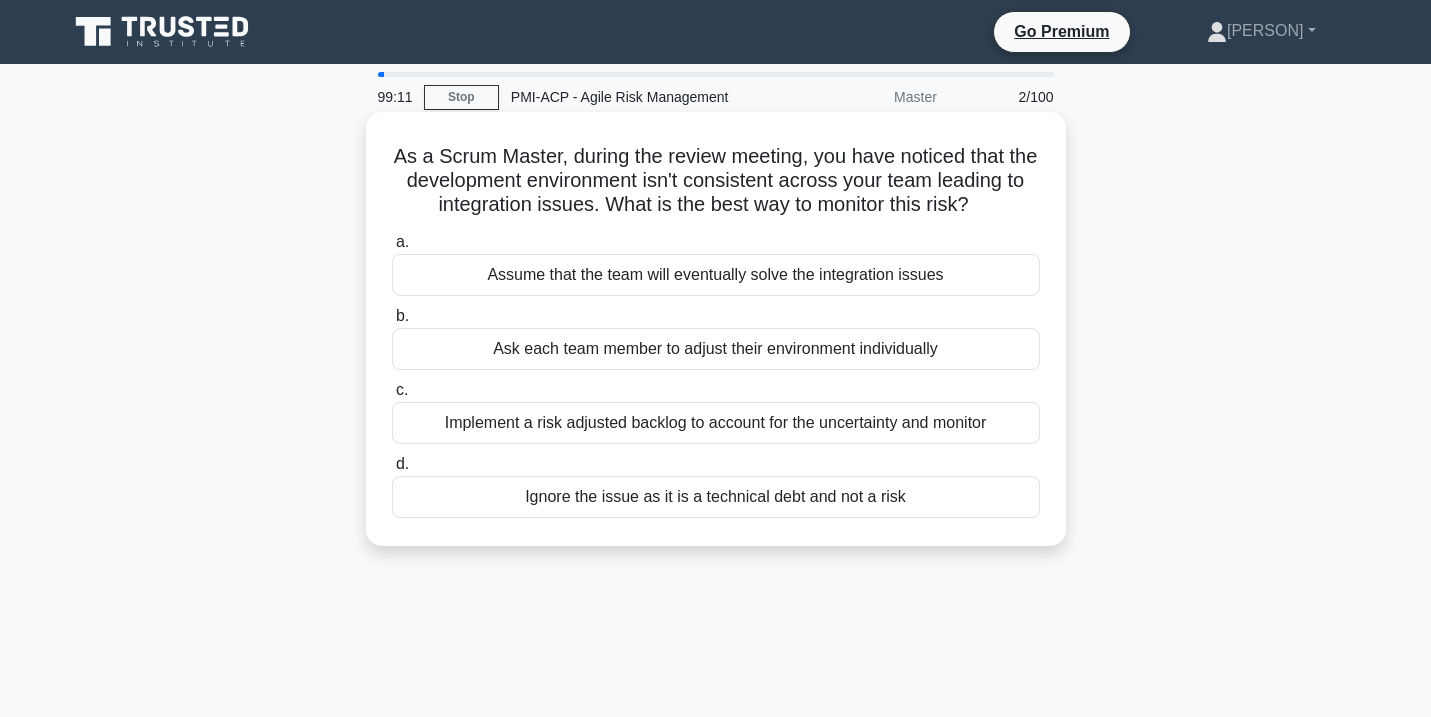 click on "Implement a risk adjusted backlog to account for the uncertainty and monitor" at bounding box center (716, 423) 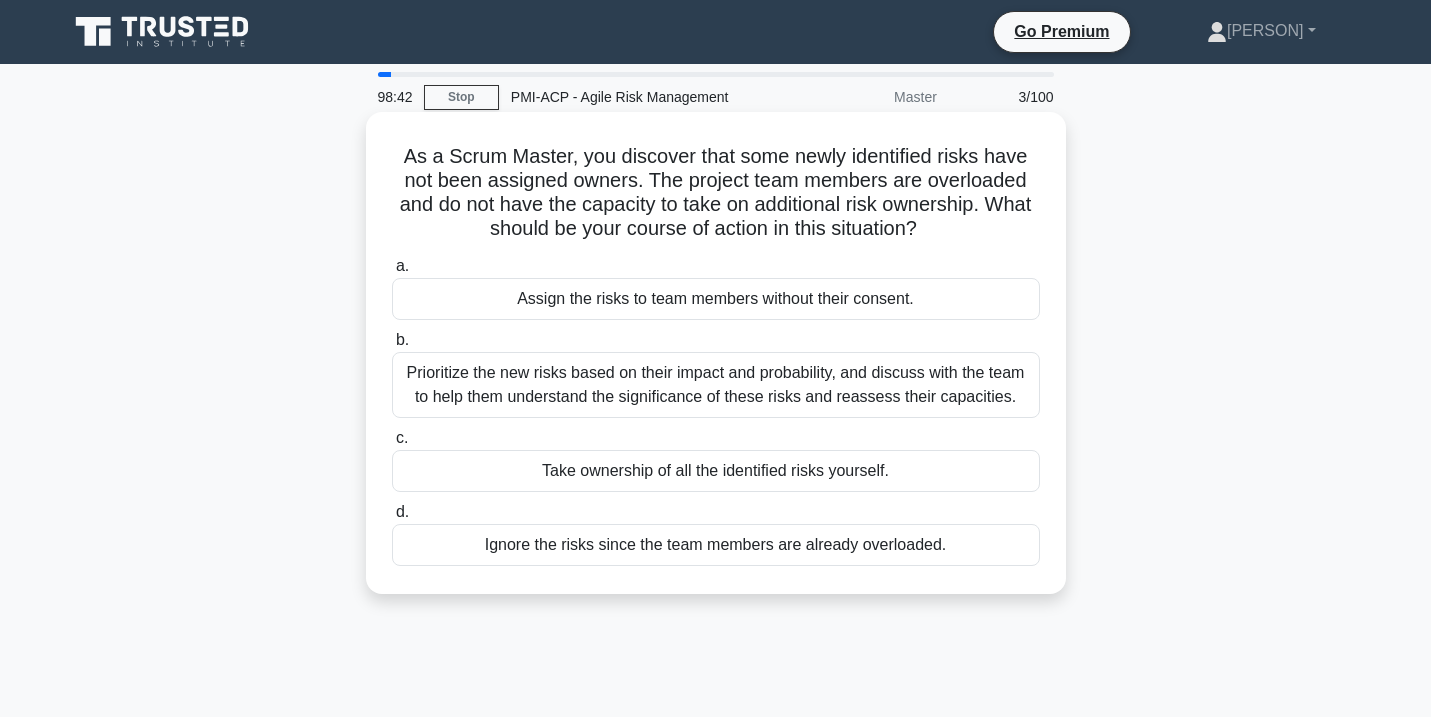 click on "Prioritize the new risks based on their impact and probability, and discuss with the team to help them understand the significance of these risks and reassess their capacities." at bounding box center (716, 385) 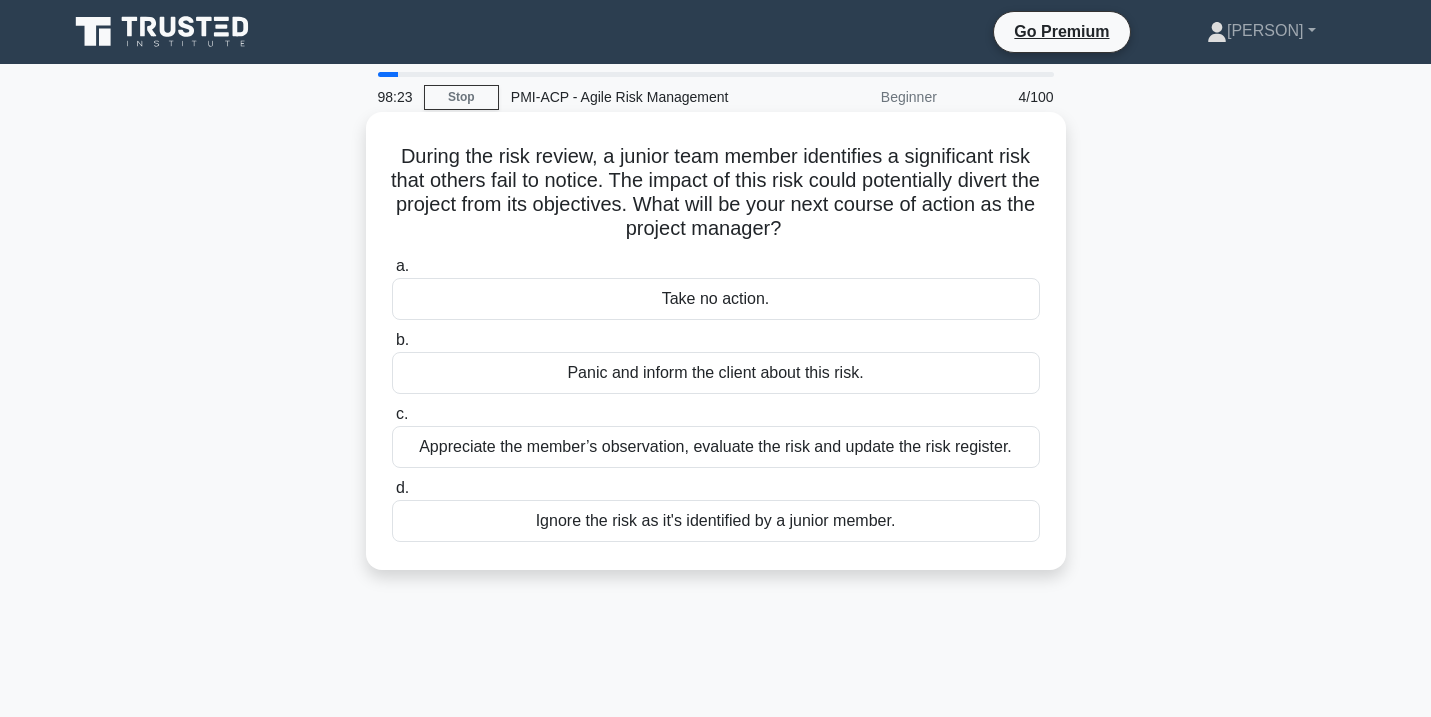click on "Appreciate the member’s observation, evaluate the risk and update the risk register." at bounding box center [716, 447] 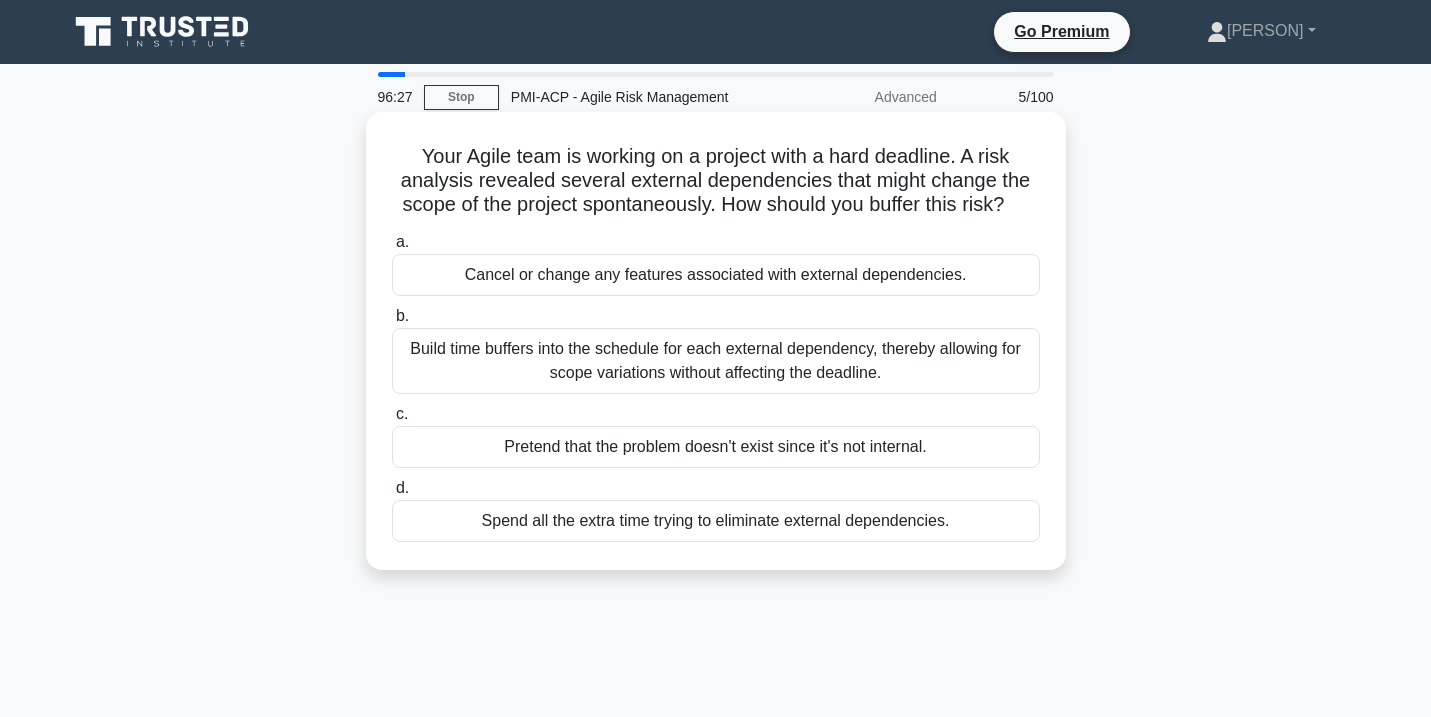 click on "Build time buffers into the schedule for each external dependency, thereby allowing for scope variations without affecting the deadline." at bounding box center (716, 361) 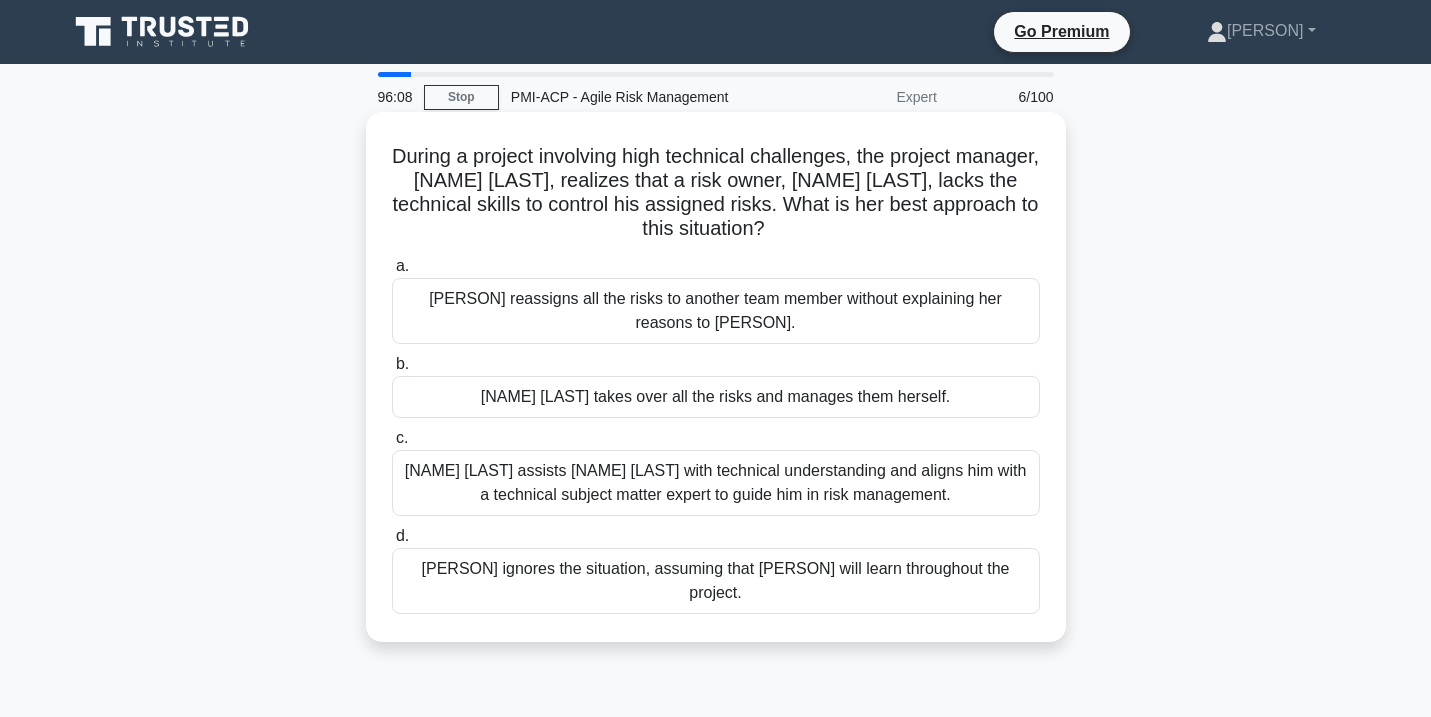 click on "During a project involving high technical challenges, the project manager, Susan, realizes that a risk owner, Paul, lacks the technical skills to control his assigned risks. What is her best approach to this situation?
.spinner_0XTQ{transform-origin:center;animation:spinner_y6GP .75s linear infinite}@keyframes spinner_y6GP{100%{transform:rotate(360deg)}}" at bounding box center [716, 193] 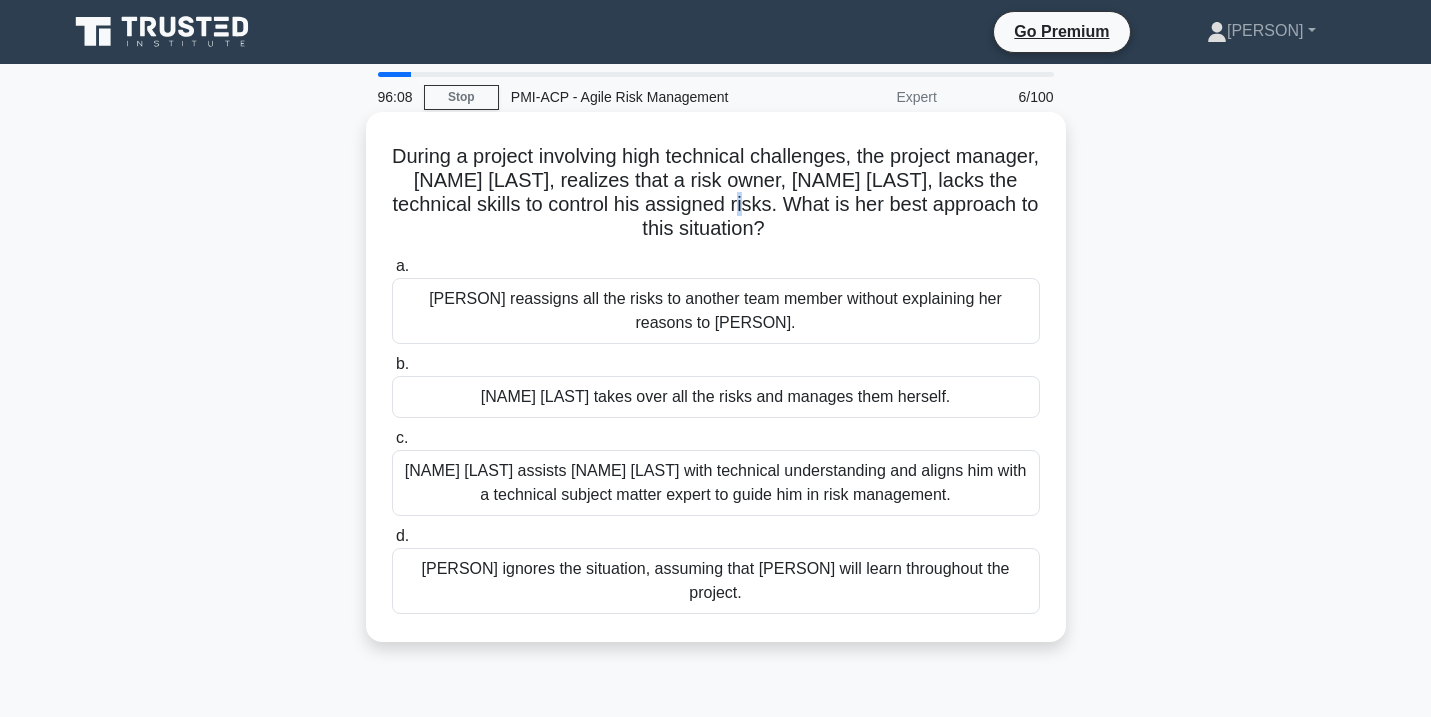 click on "During a project involving high technical challenges, the project manager, Susan, realizes that a risk owner, Paul, lacks the technical skills to control his assigned risks. What is her best approach to this situation?
.spinner_0XTQ{transform-origin:center;animation:spinner_y6GP .75s linear infinite}@keyframes spinner_y6GP{100%{transform:rotate(360deg)}}" at bounding box center (716, 193) 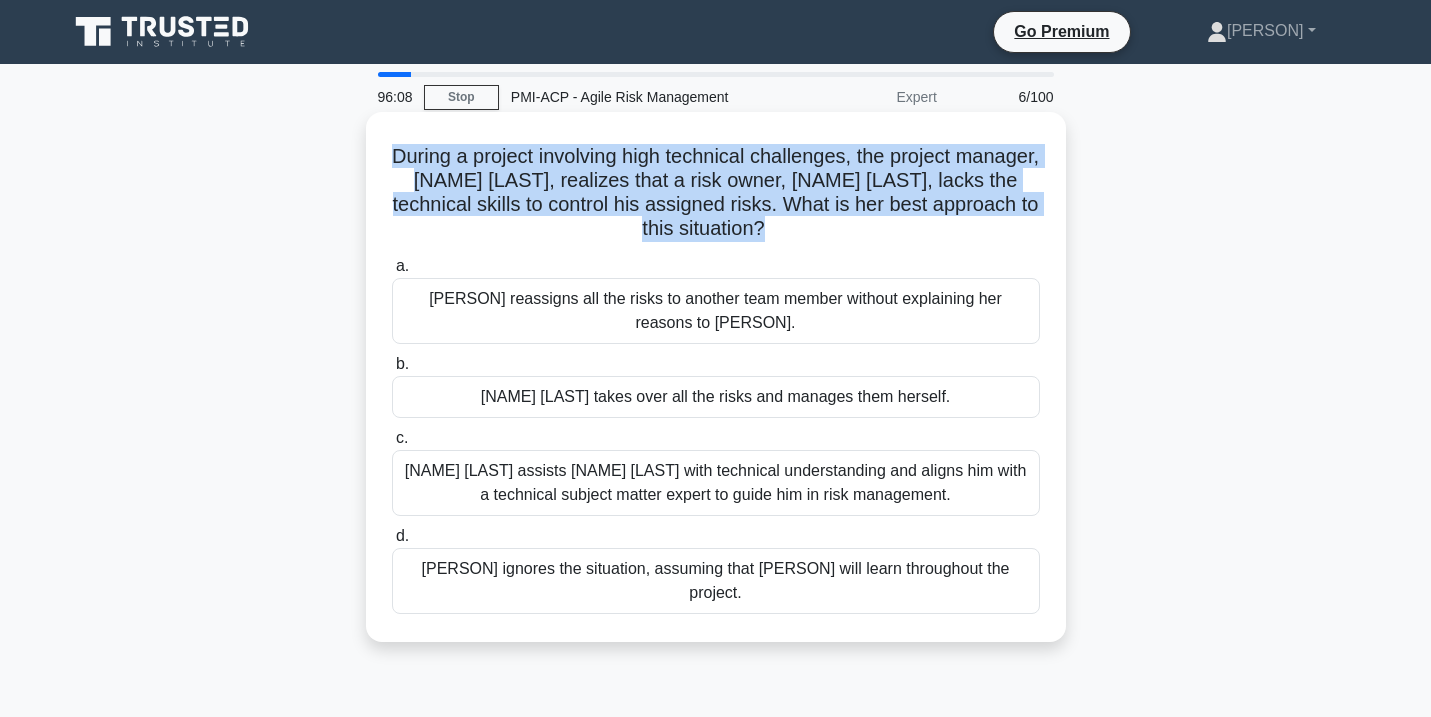 click on "During a project involving high technical challenges, the project manager, Susan, realizes that a risk owner, Paul, lacks the technical skills to control his assigned risks. What is her best approach to this situation?
.spinner_0XTQ{transform-origin:center;animation:spinner_y6GP .75s linear infinite}@keyframes spinner_y6GP{100%{transform:rotate(360deg)}}" at bounding box center (716, 193) 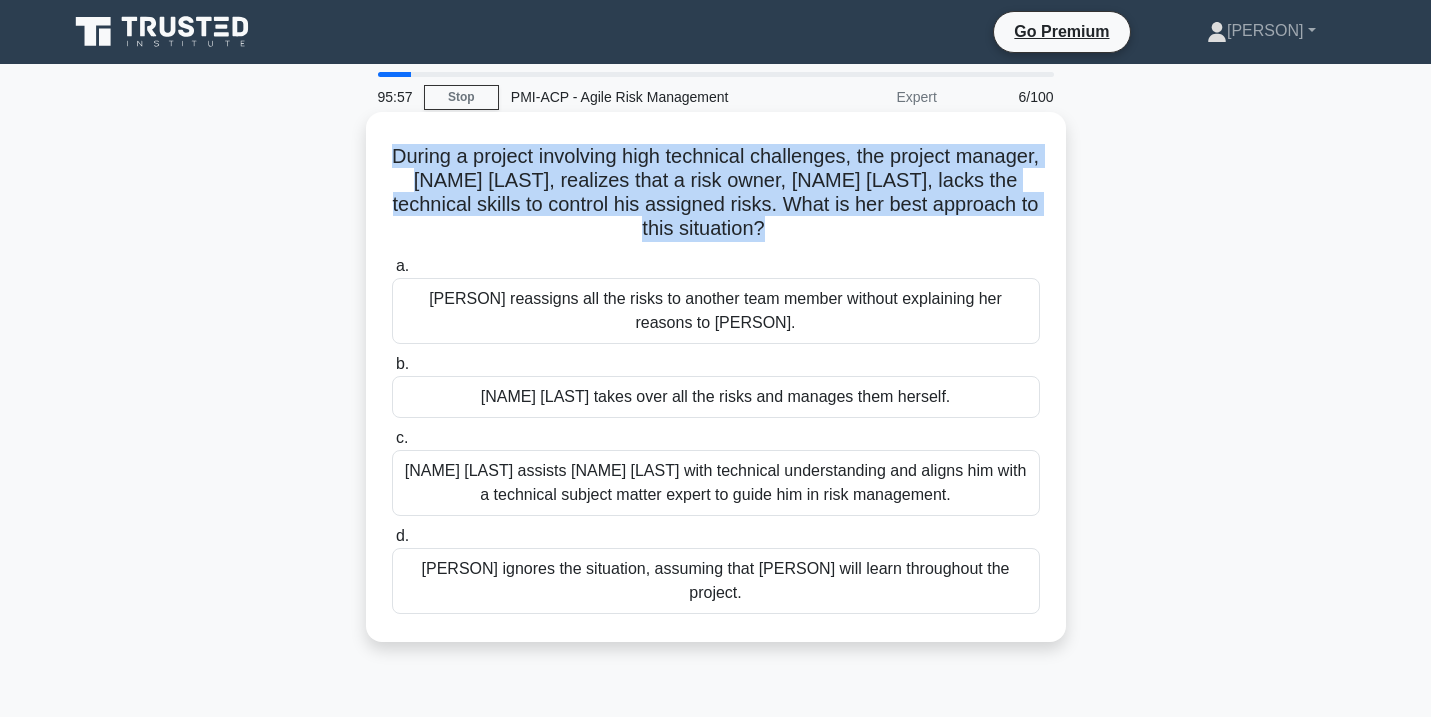 click on "During a project involving high technical challenges, the project manager, Susan, realizes that a risk owner, Paul, lacks the technical skills to control his assigned risks. What is her best approach to this situation?
.spinner_0XTQ{transform-origin:center;animation:spinner_y6GP .75s linear infinite}@keyframes spinner_y6GP{100%{transform:rotate(360deg)}}" at bounding box center (716, 193) 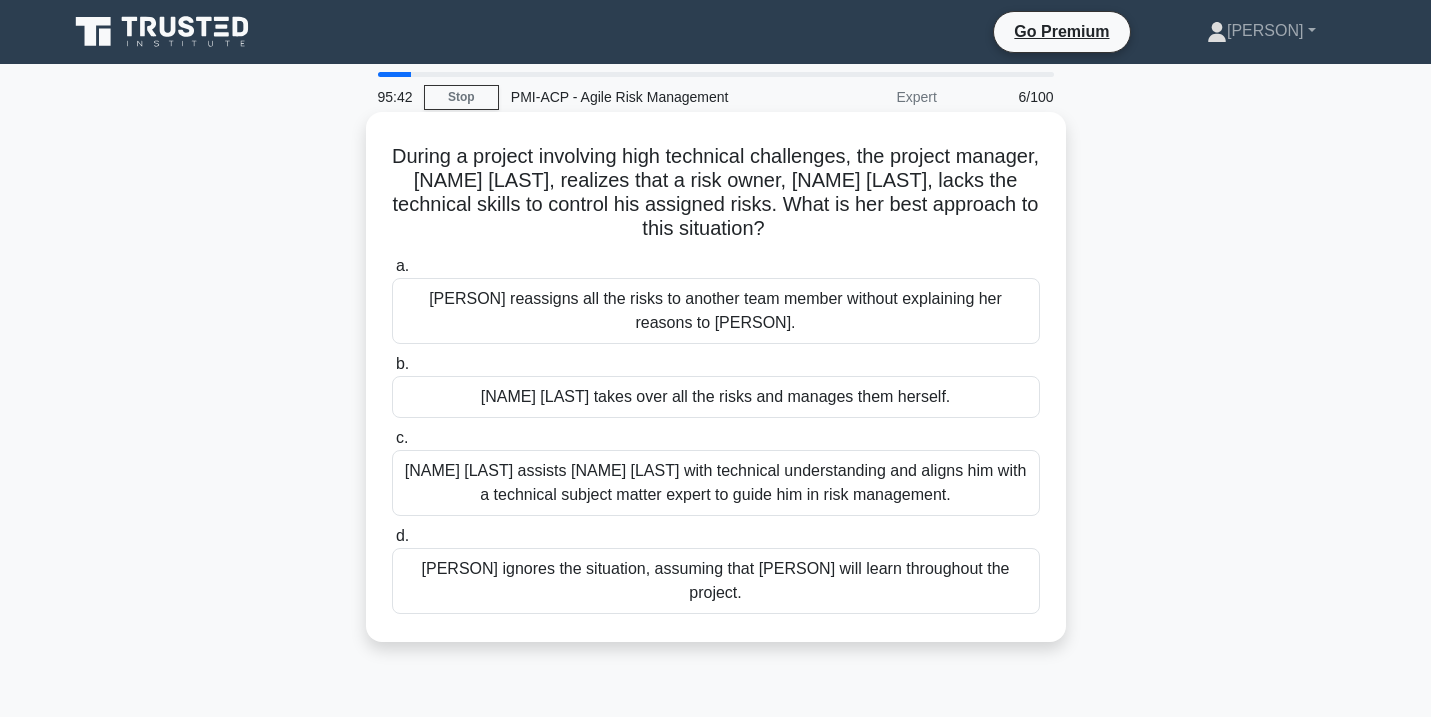 click on "Susan assists Paul with technical understanding and aligns him with a technical subject matter expert to guide him in risk management." at bounding box center (716, 483) 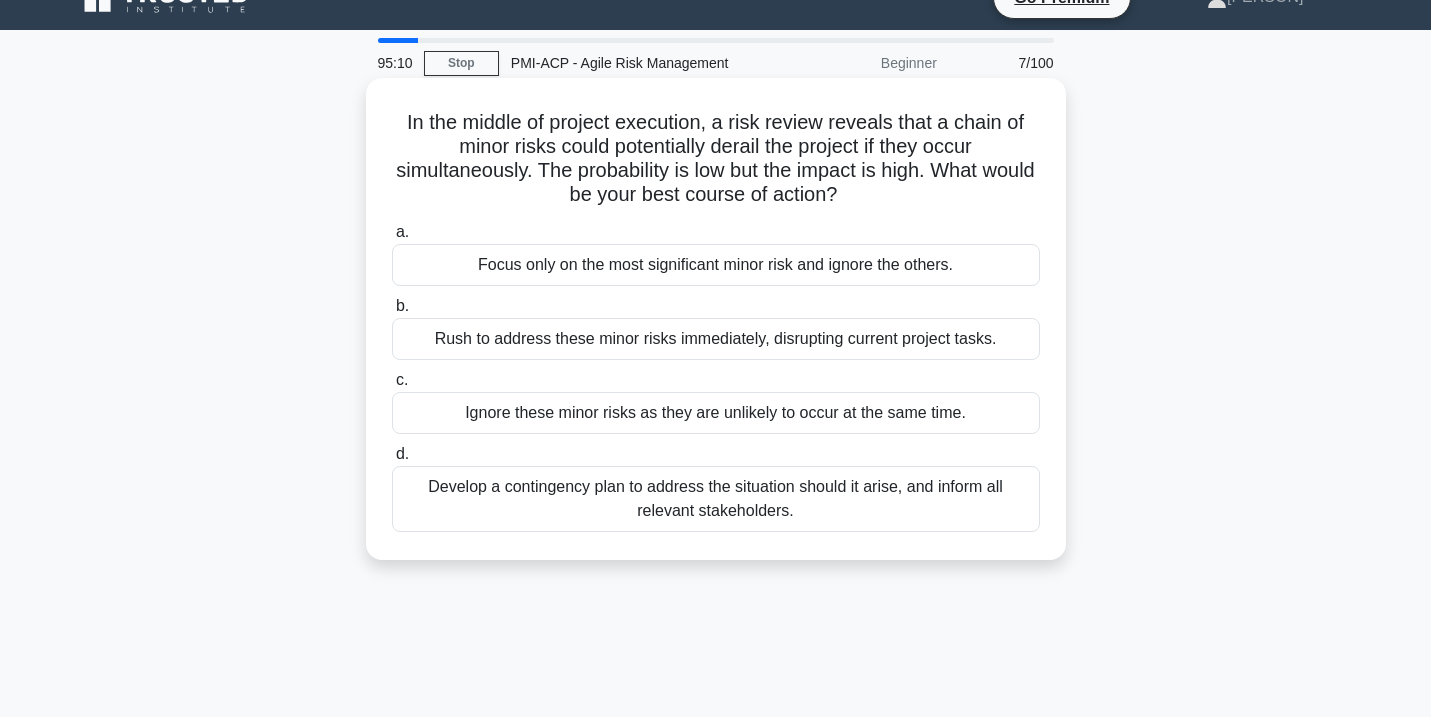 scroll, scrollTop: 44, scrollLeft: 0, axis: vertical 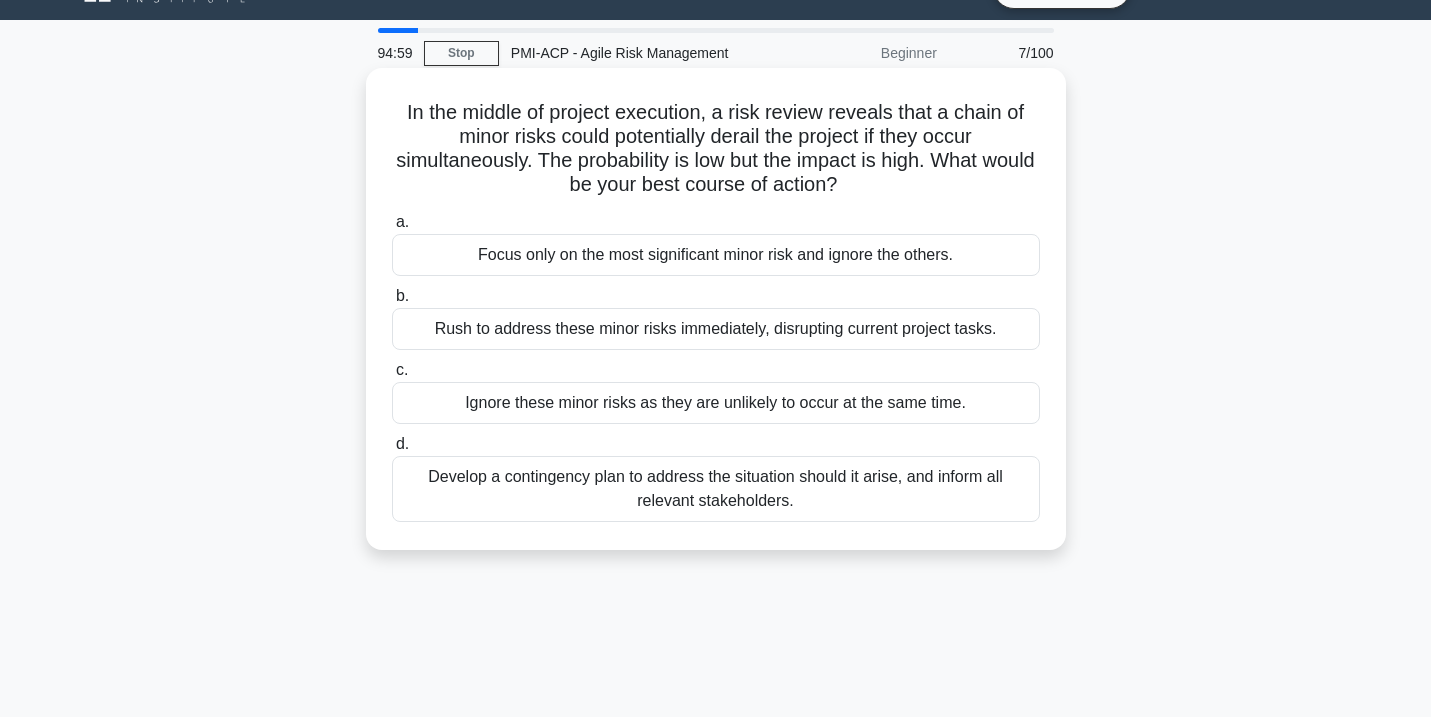 click on "Develop a contingency plan to address the situation should it arise, and inform all relevant stakeholders." at bounding box center (716, 489) 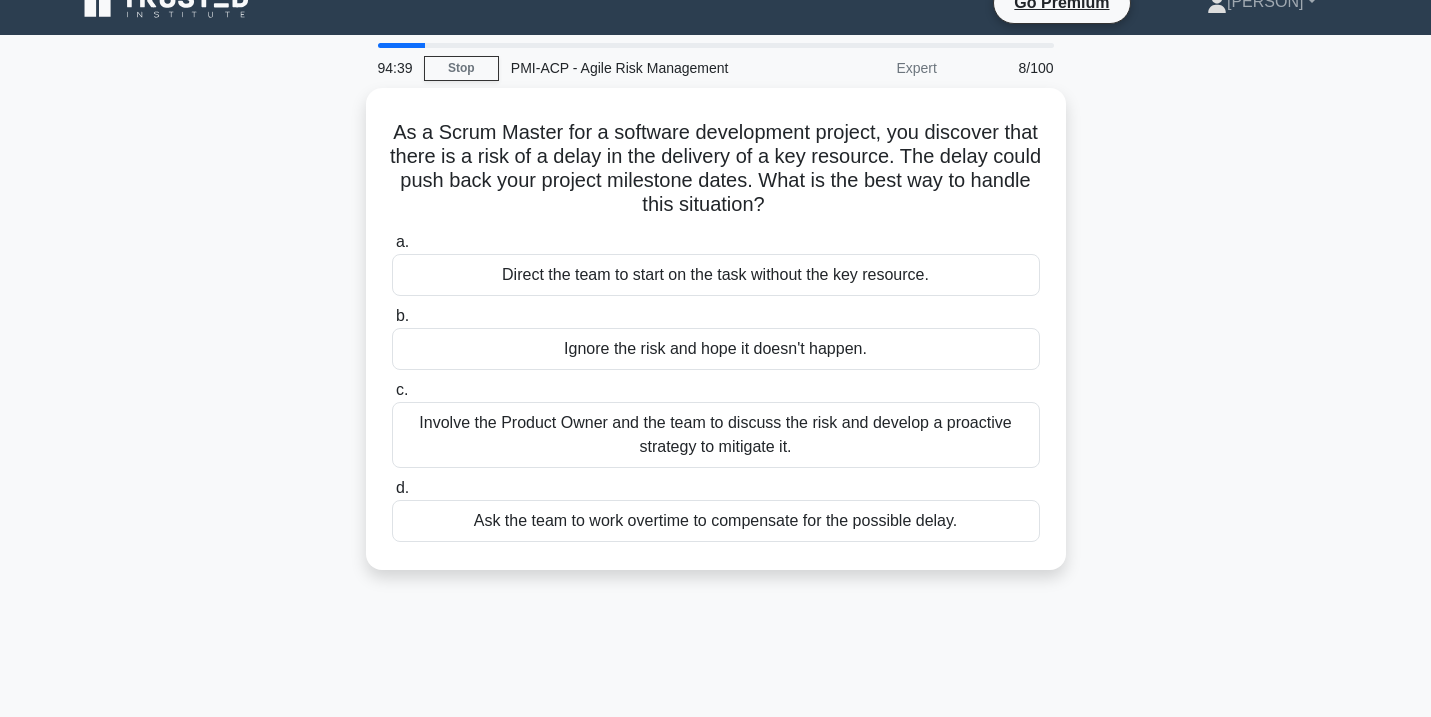 scroll, scrollTop: 44, scrollLeft: 0, axis: vertical 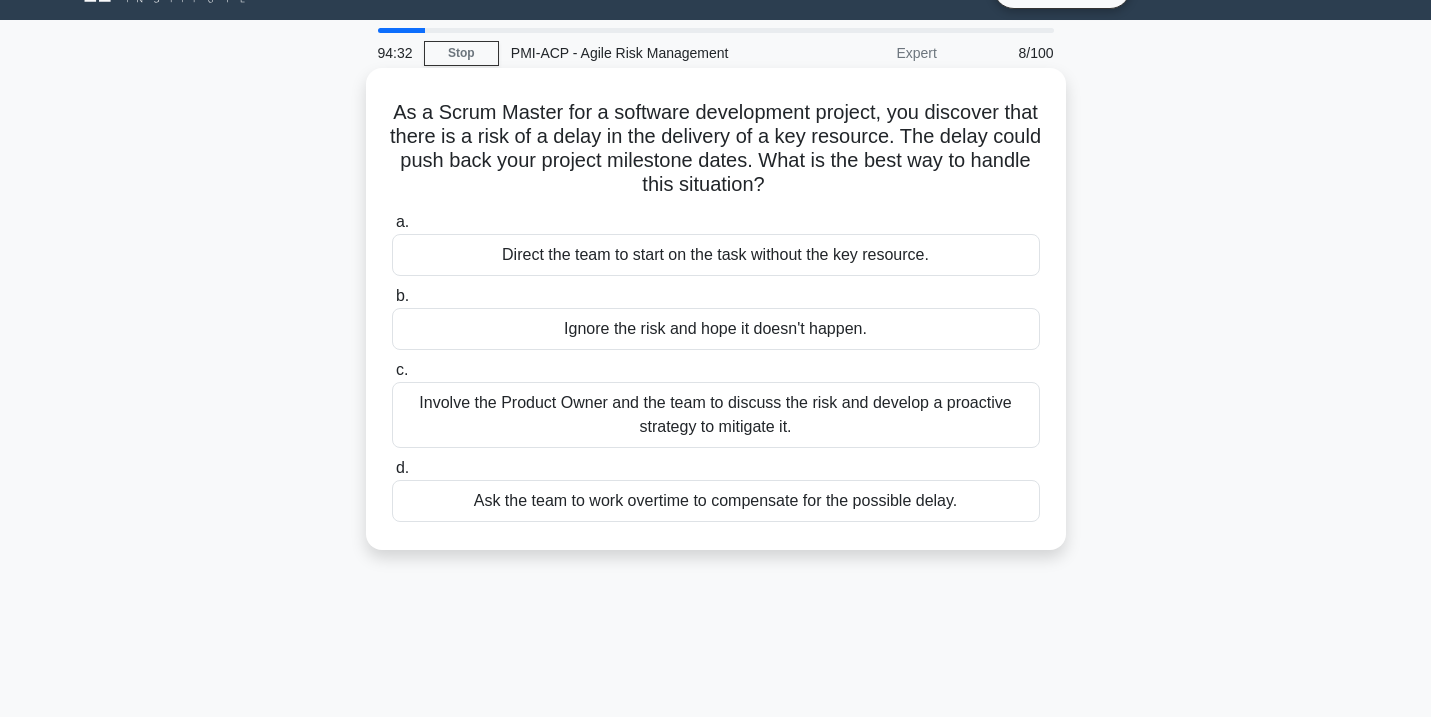 click on "Involve the Product Owner and the team to discuss the risk and develop a proactive strategy to mitigate it." at bounding box center [716, 415] 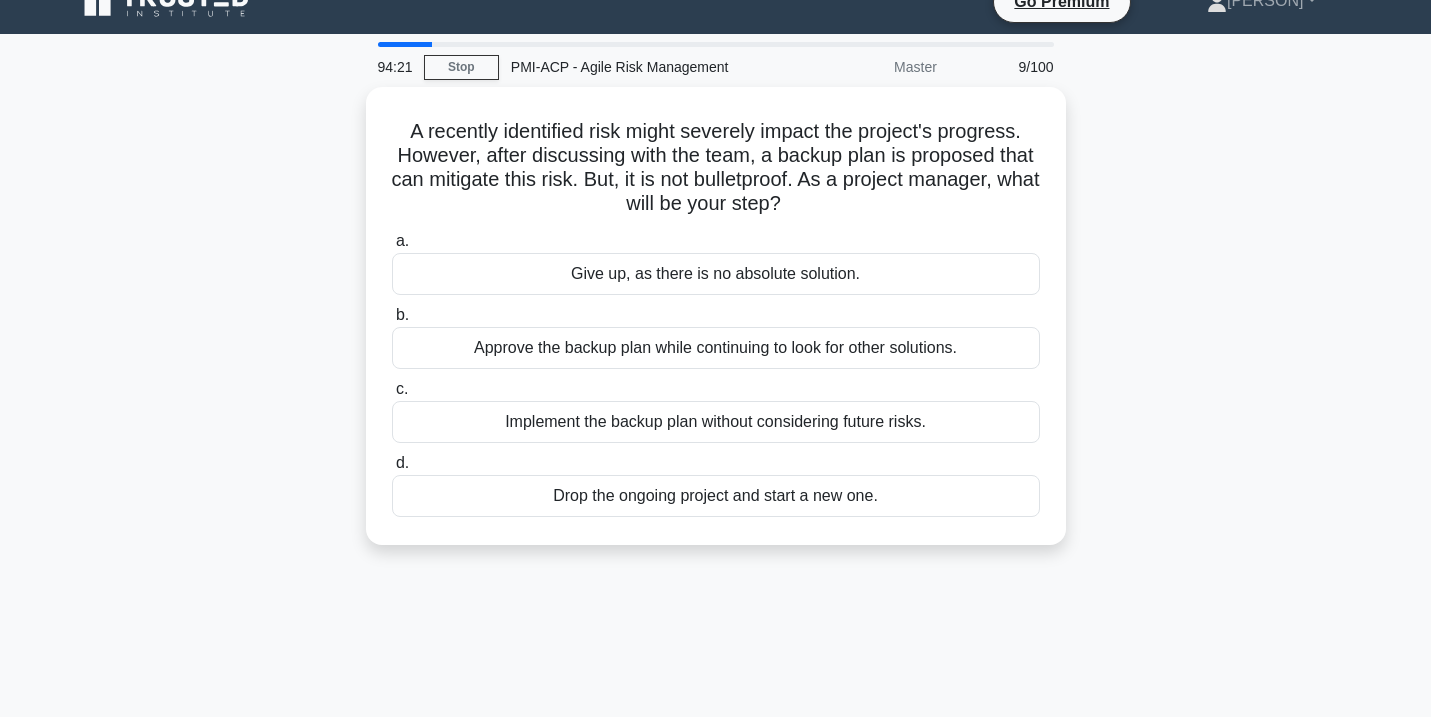 scroll, scrollTop: 26, scrollLeft: 0, axis: vertical 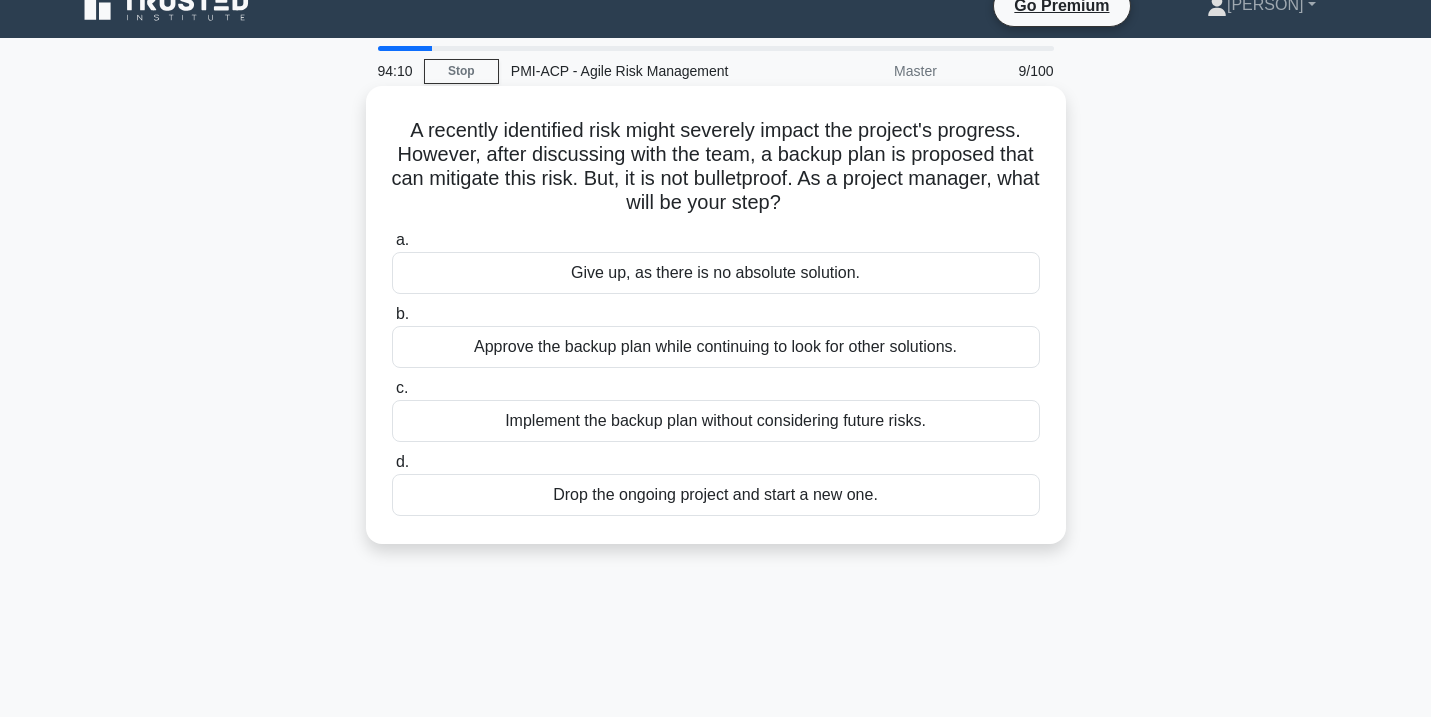 click on "Approve the backup plan while continuing to look for other solutions." at bounding box center [716, 347] 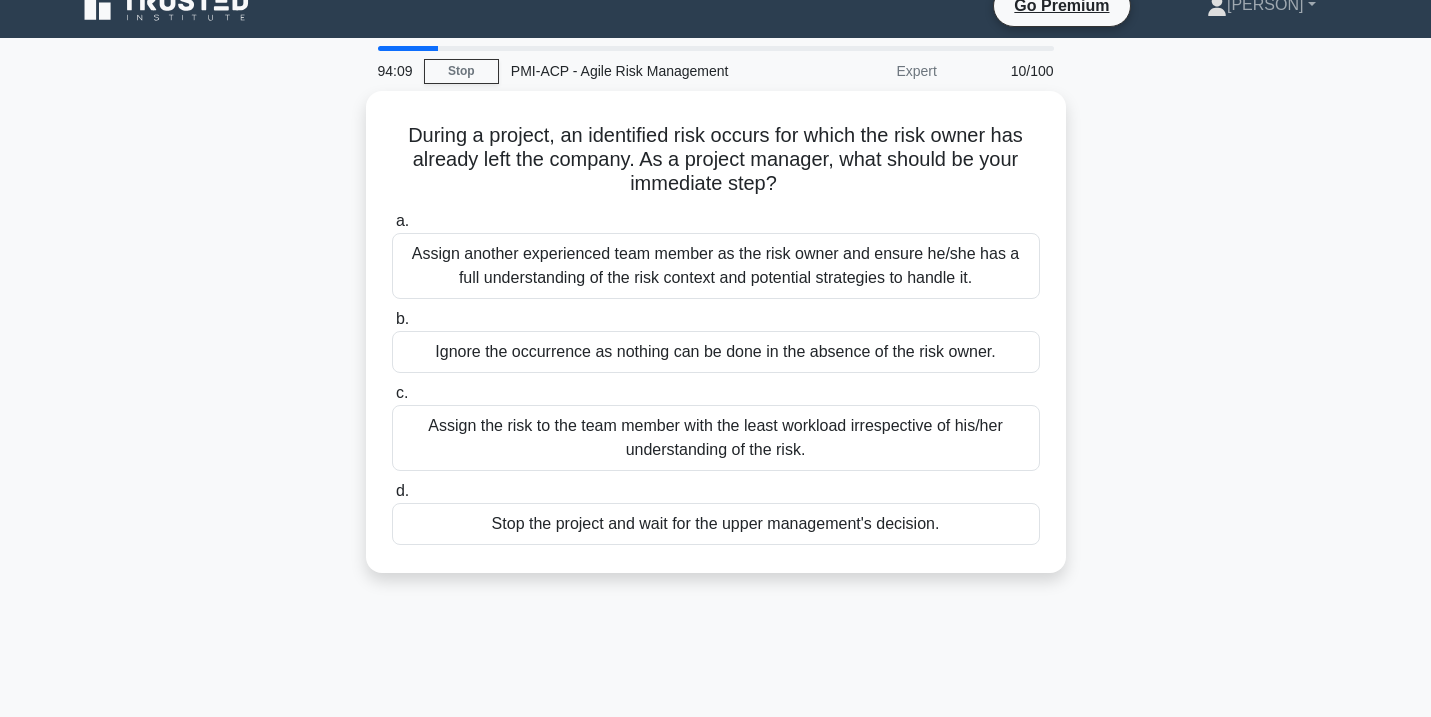 scroll, scrollTop: 0, scrollLeft: 0, axis: both 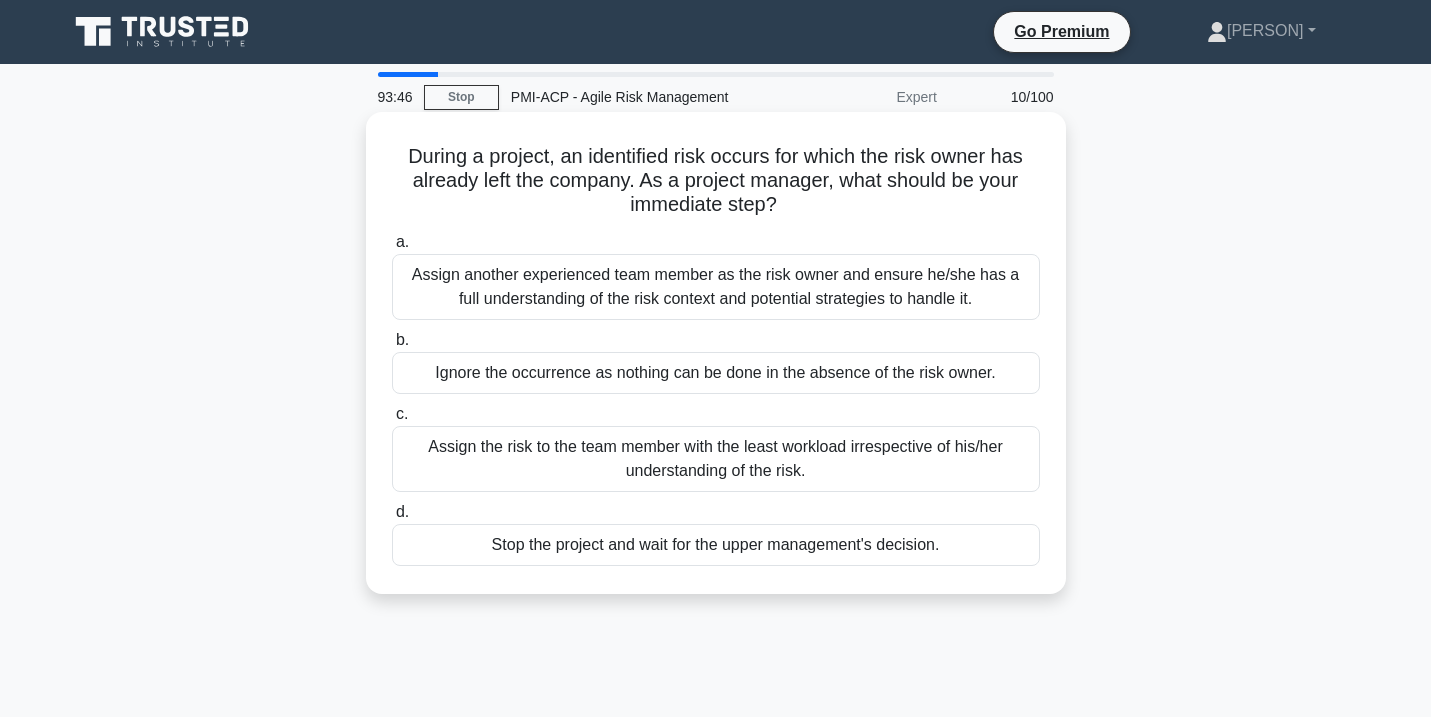 click on "Assign another experienced team member as the risk owner and ensure he/she has a full understanding of the risk context and potential strategies to handle it." at bounding box center (716, 287) 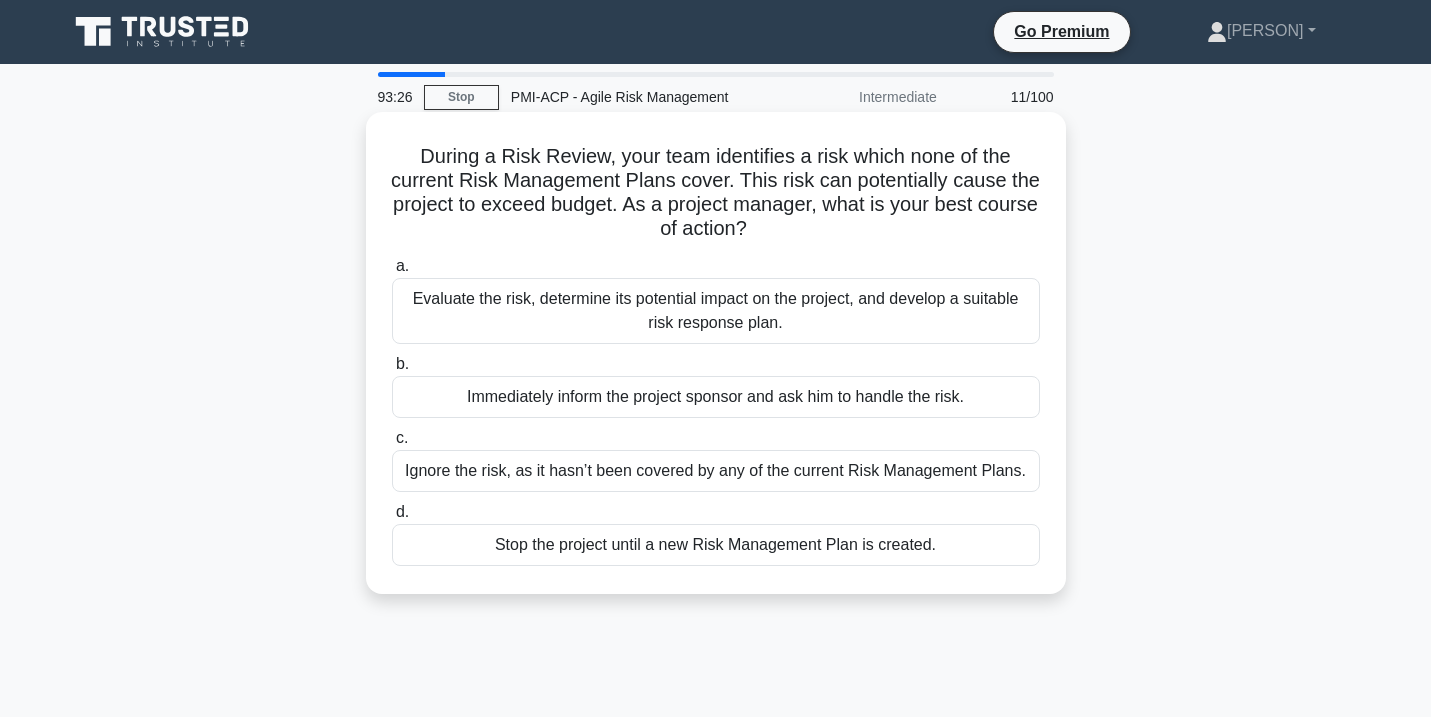 click on "Evaluate the risk, determine its potential impact on the project, and develop a suitable risk response plan." at bounding box center (716, 311) 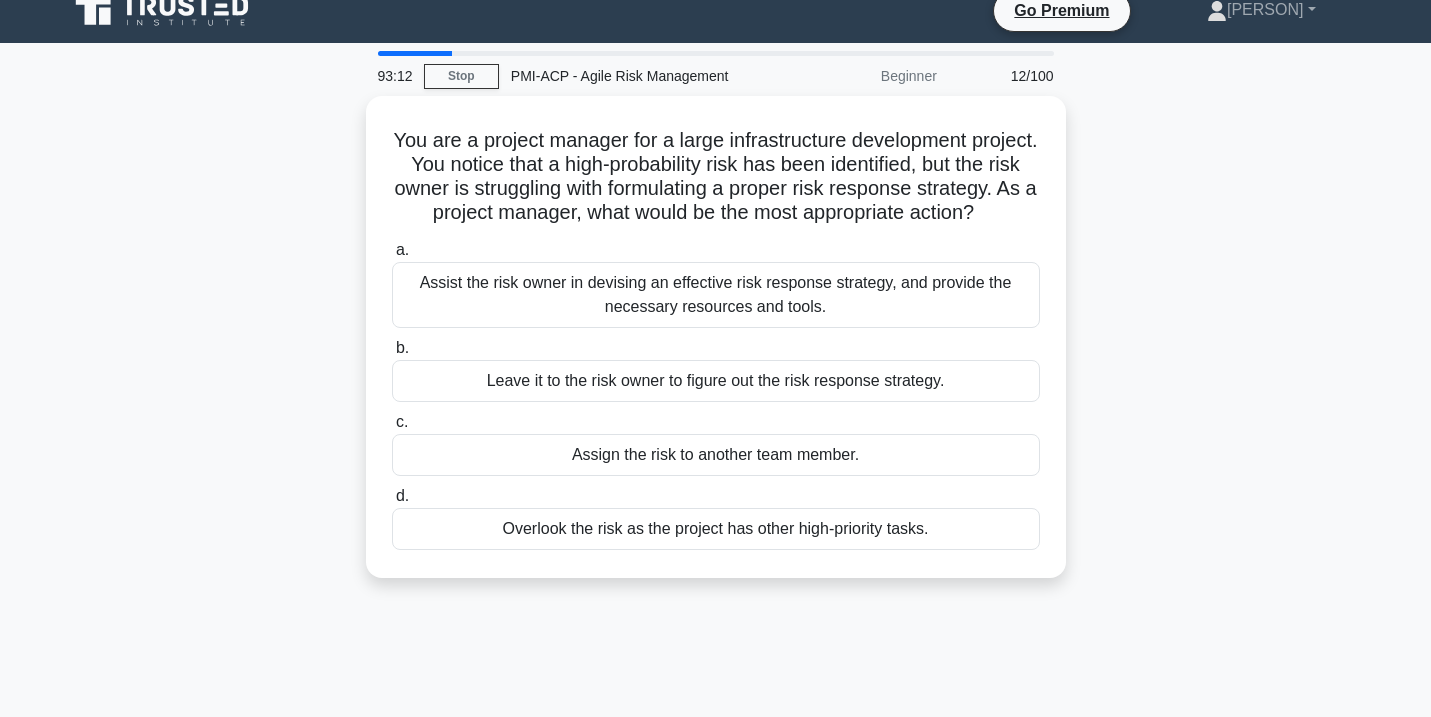 scroll, scrollTop: 25, scrollLeft: 0, axis: vertical 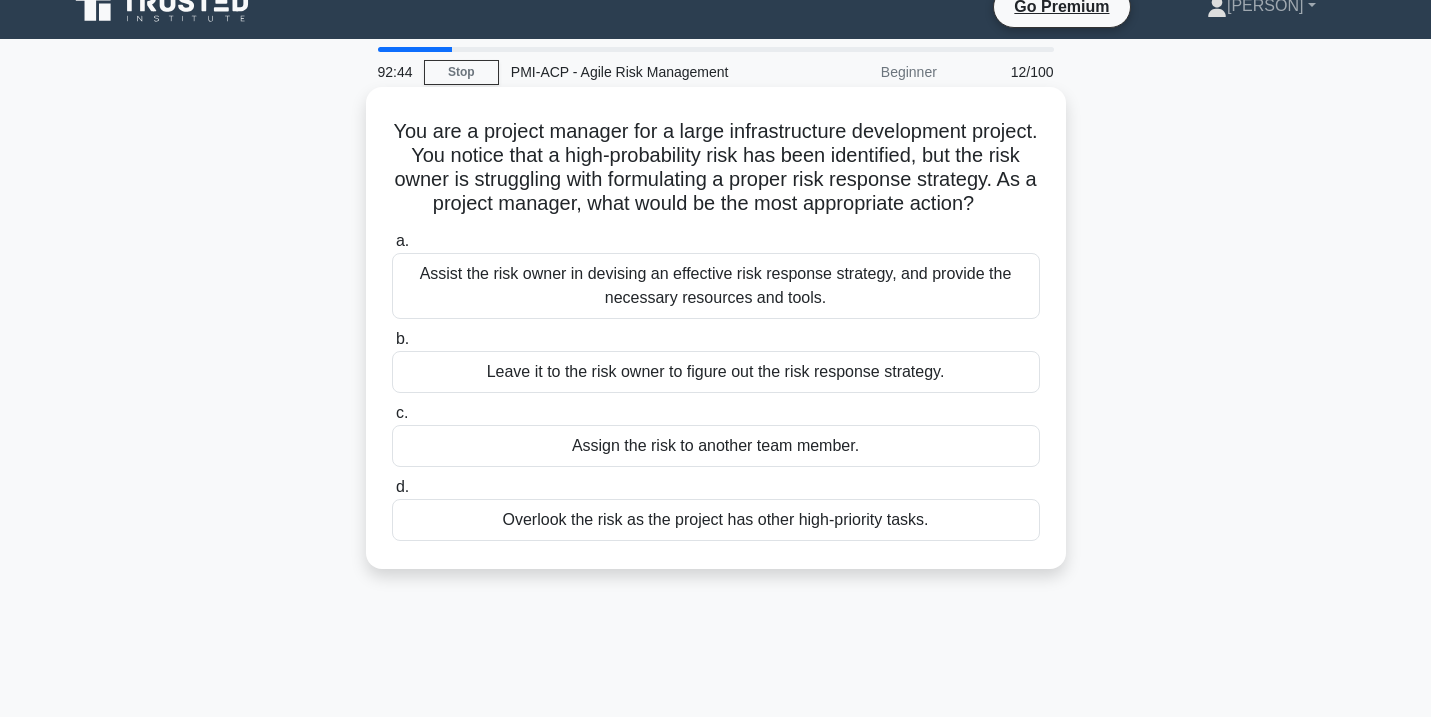 click on "Assist the risk owner in devising an effective risk response strategy, and provide the necessary resources and tools." at bounding box center [716, 286] 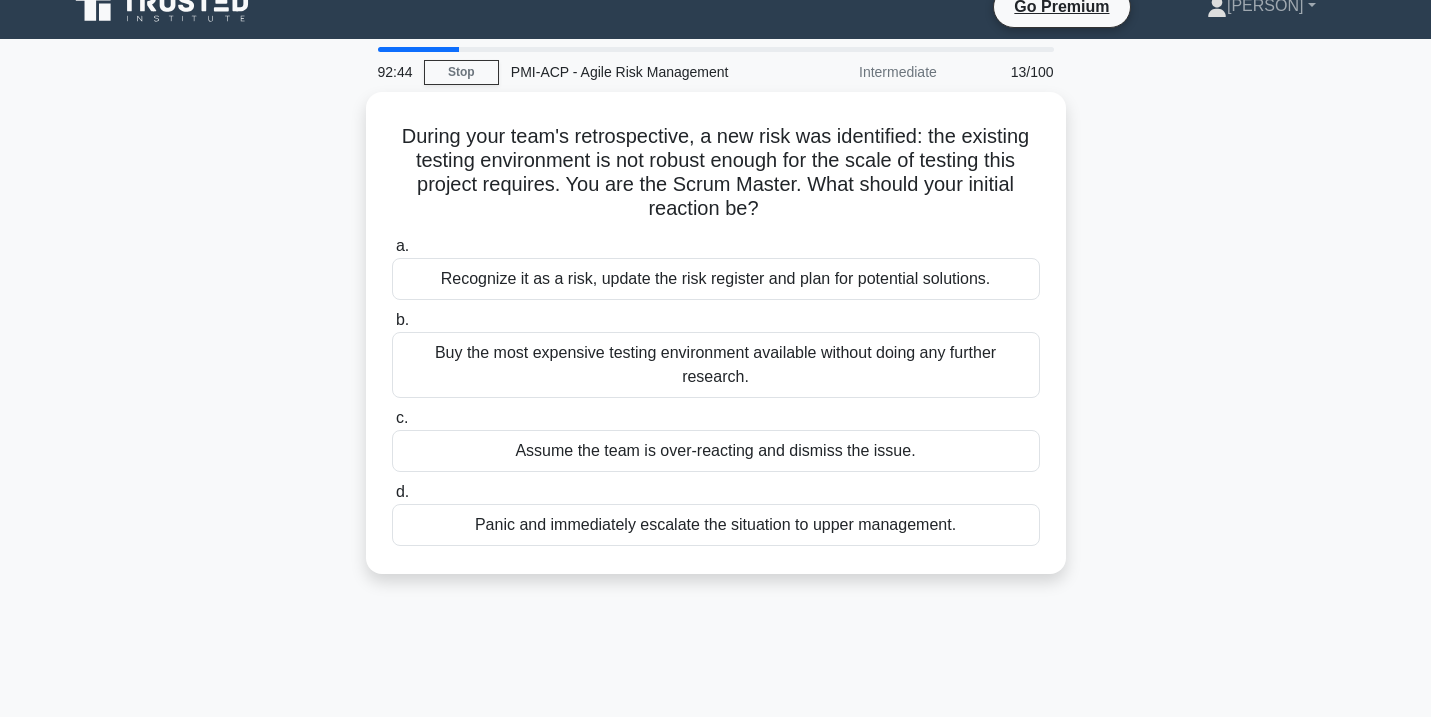 scroll, scrollTop: 0, scrollLeft: 0, axis: both 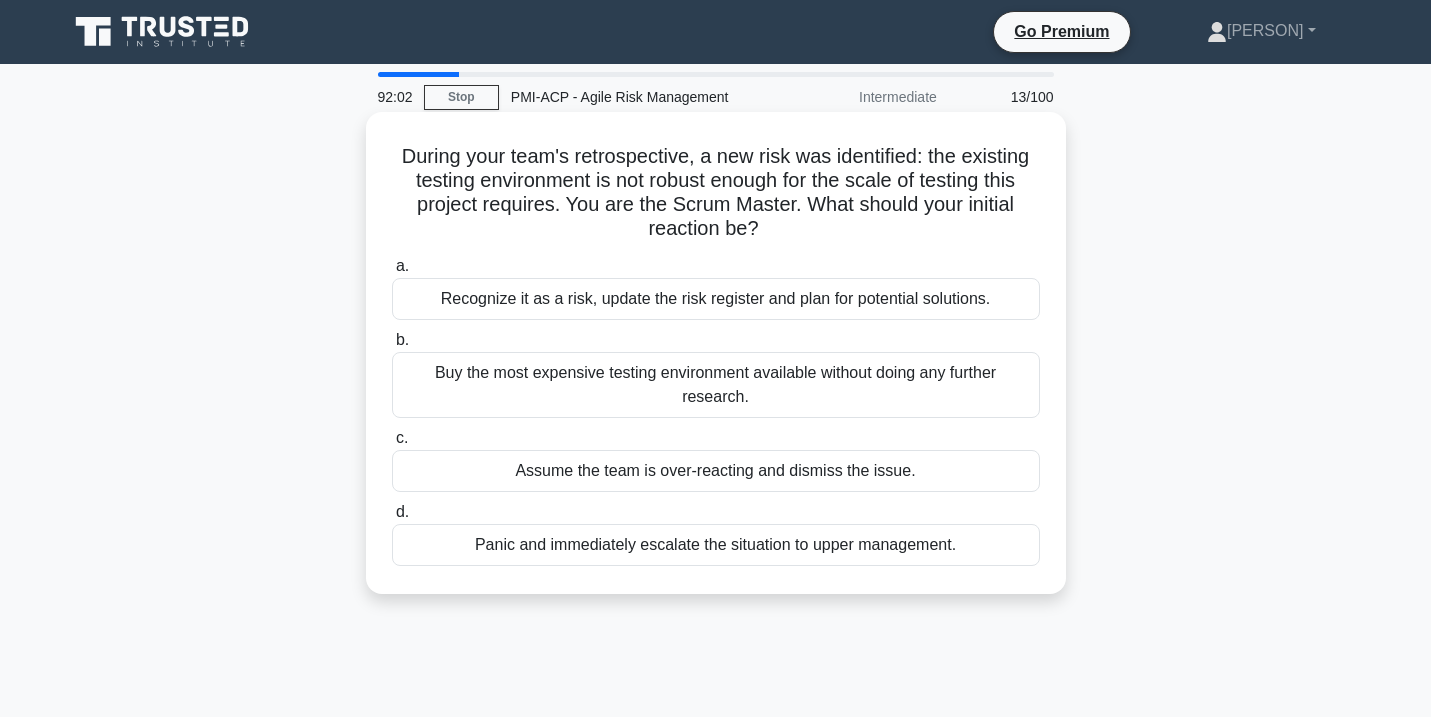 click on "Recognize it as a risk, update the risk register and plan for potential solutions." at bounding box center [716, 299] 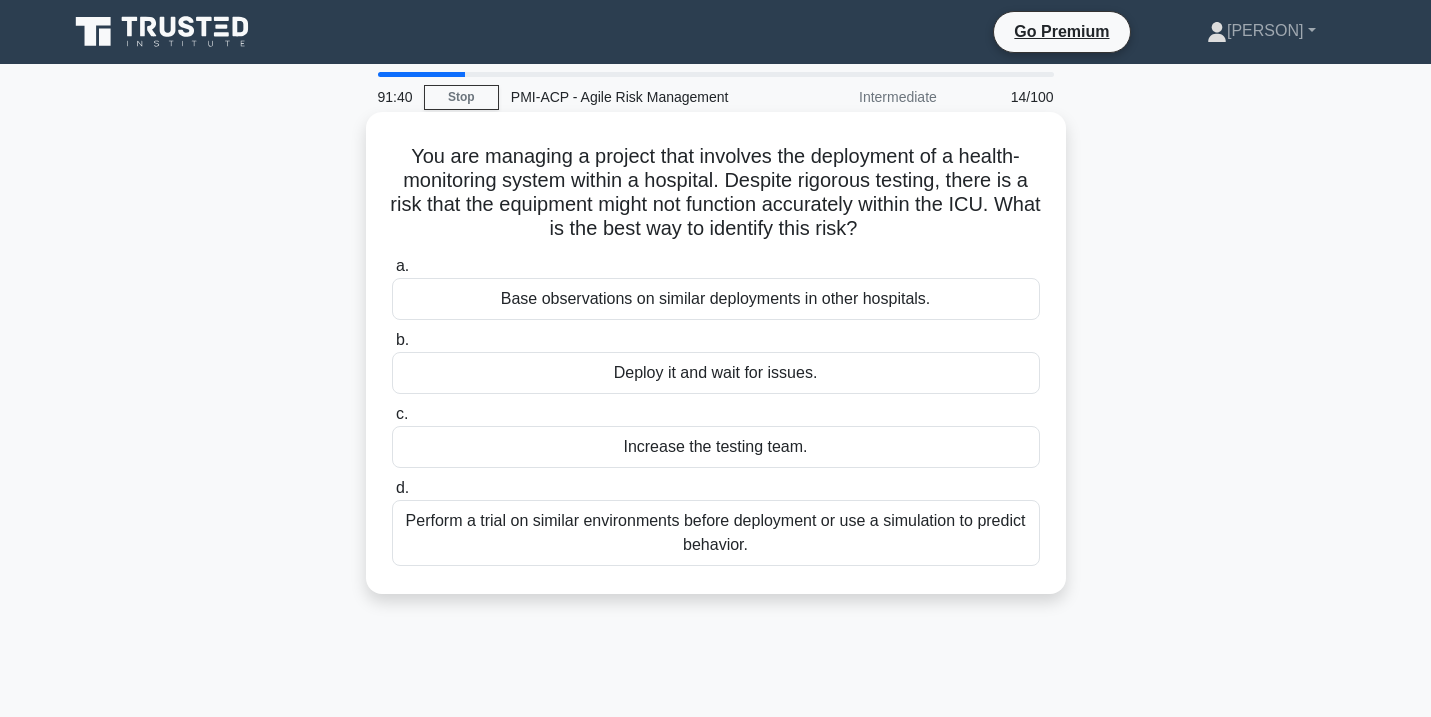 click on "Perform a trial on similar environments before deployment or use a simulation to predict behavior." at bounding box center (716, 533) 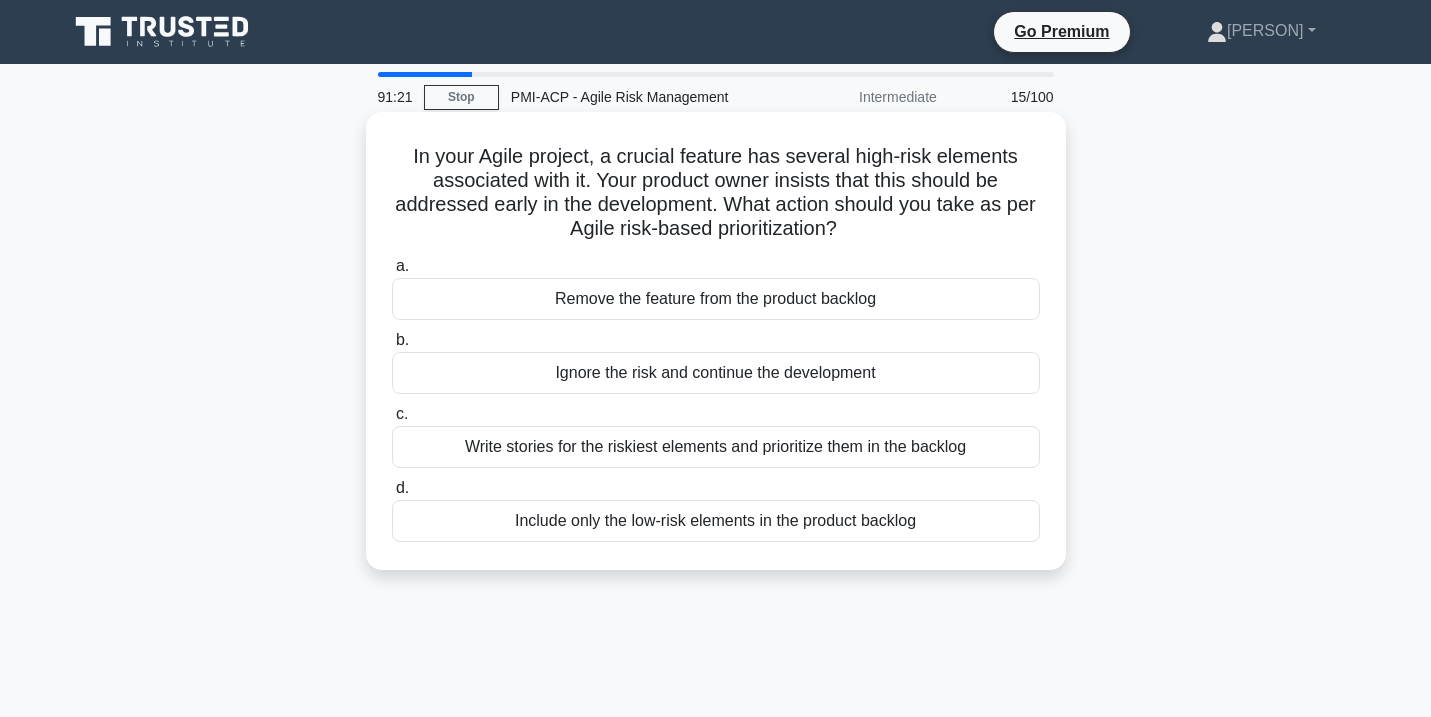 click on "Write stories for the riskiest elements and prioritize them in the backlog" at bounding box center [716, 447] 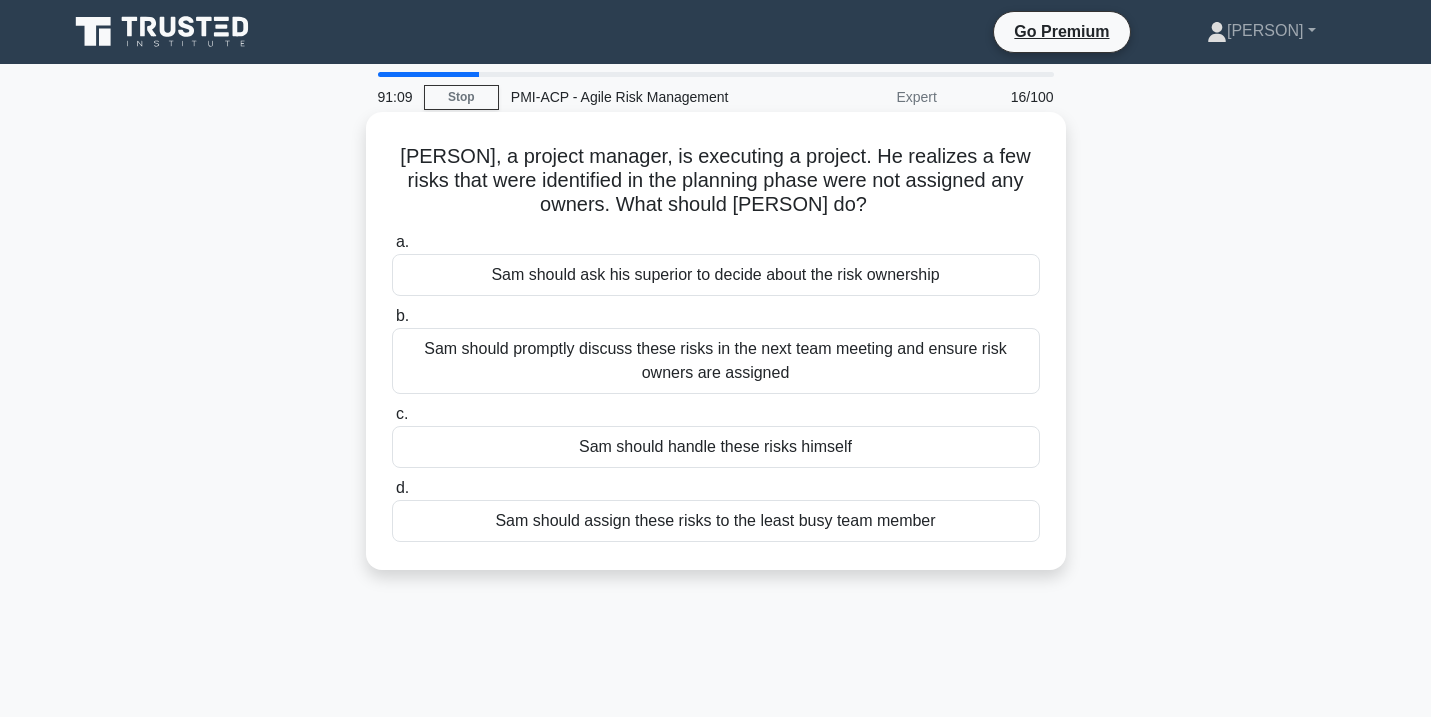click on "Sam should promptly discuss these risks in the next team meeting and ensure risk owners are assigned" at bounding box center (716, 361) 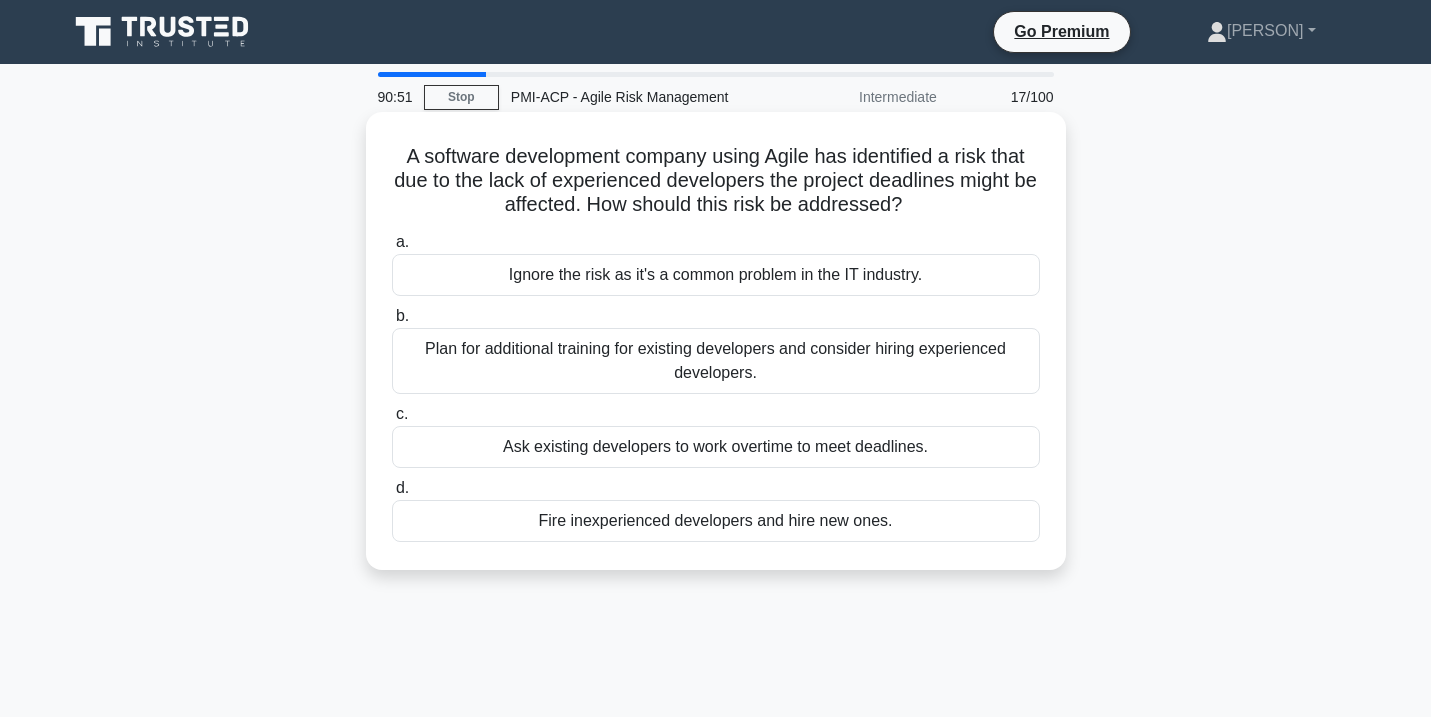 click on "Plan for additional training for existing developers and consider hiring experienced developers." at bounding box center (716, 361) 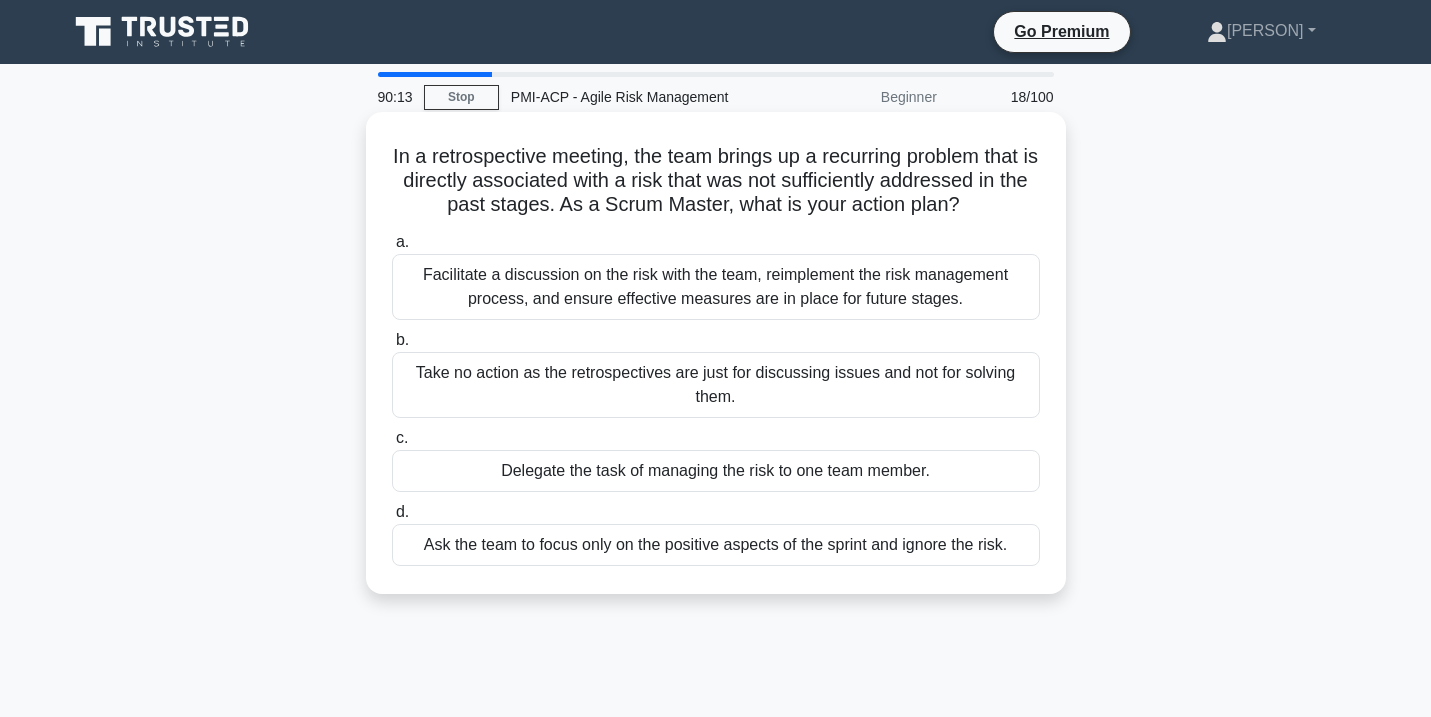 click on "Facilitate a discussion on the risk with the team, reimplement the risk management process, and ensure effective measures are in place for future stages." at bounding box center [716, 287] 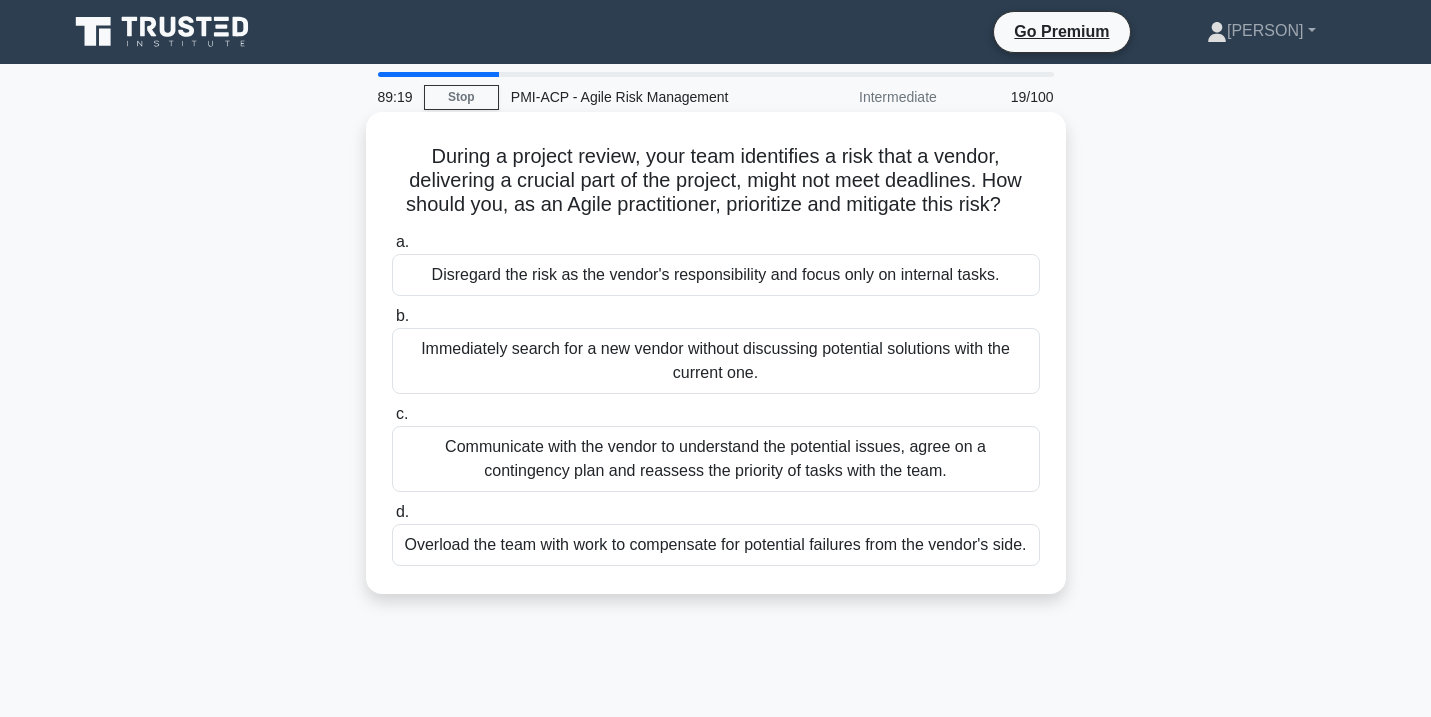 click on "Communicate with the vendor to understand the potential issues, agree on a contingency plan and reassess the priority of tasks with the team." at bounding box center (716, 459) 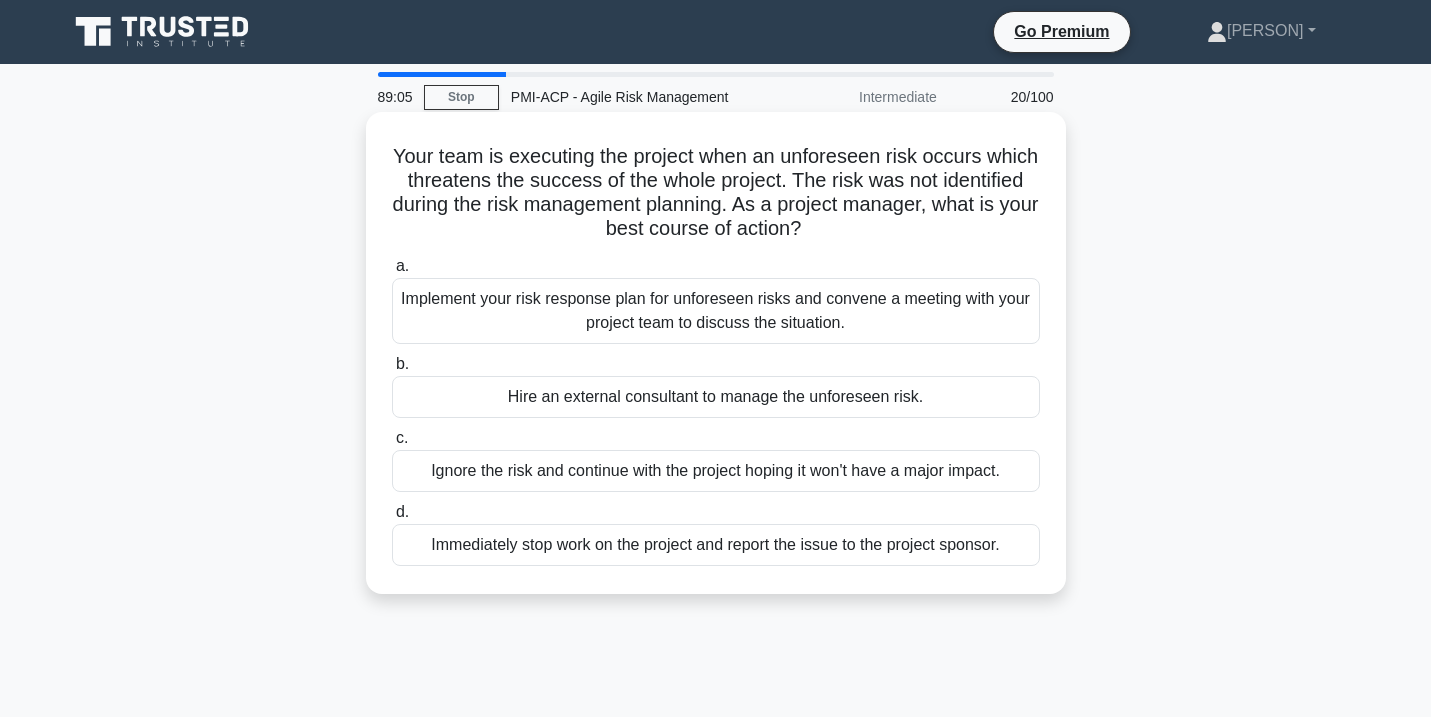 click on "Implement your risk response plan for unforeseen risks and convene a meeting with your project team to discuss the situation." at bounding box center [716, 311] 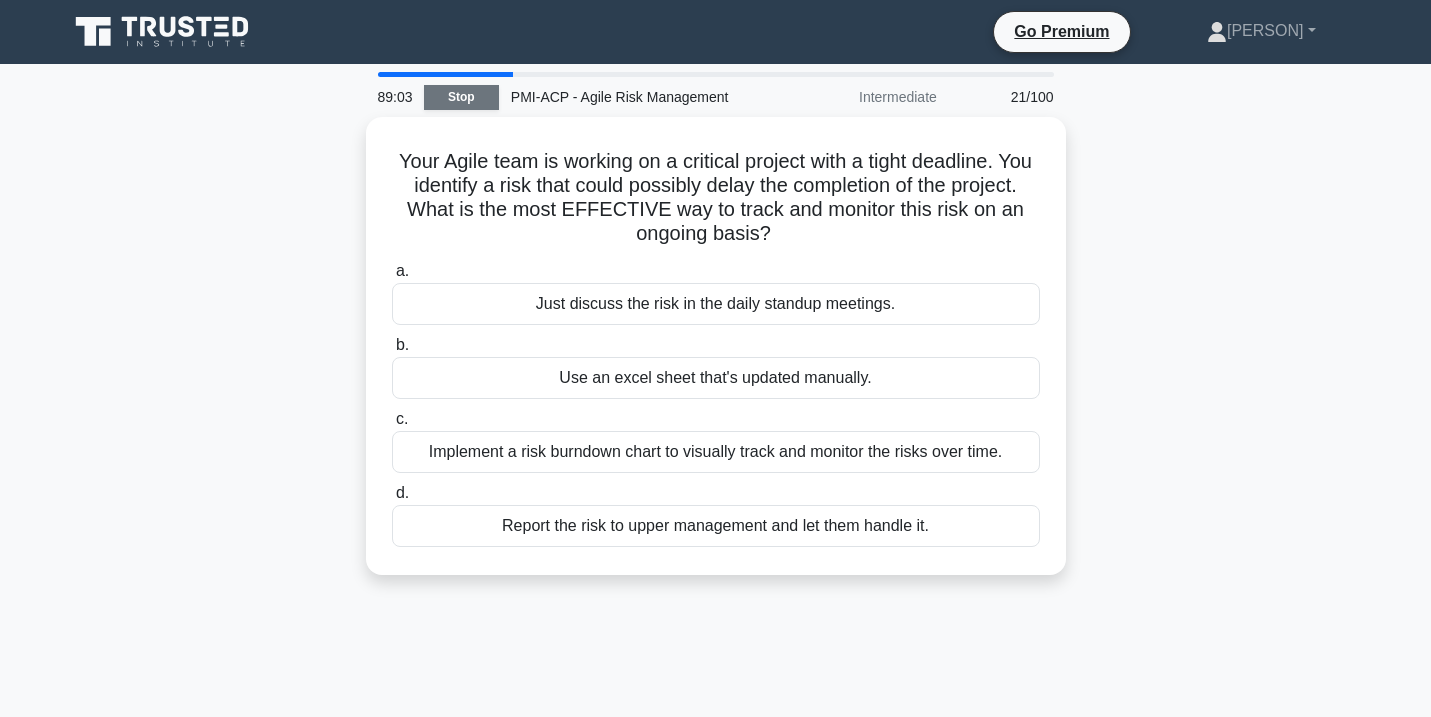 click on "Stop" at bounding box center [461, 97] 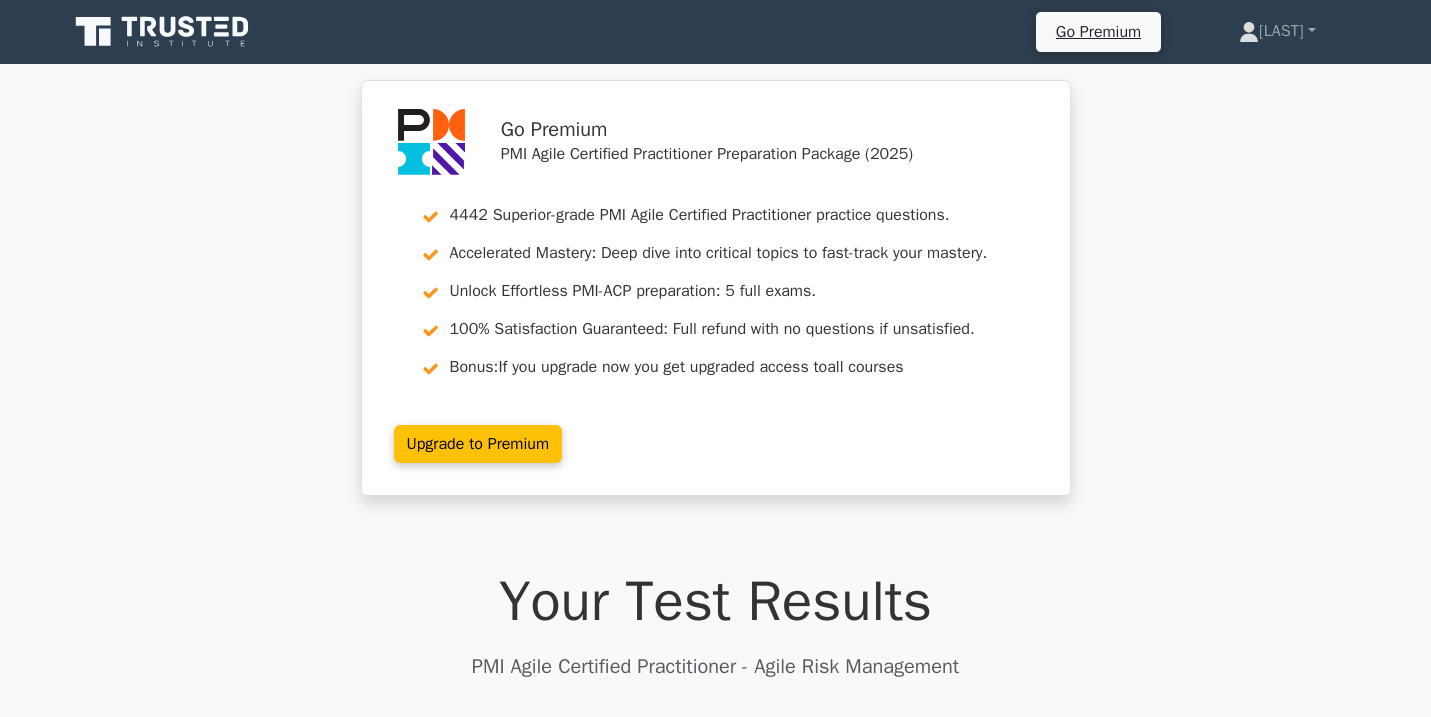 scroll, scrollTop: 0, scrollLeft: 0, axis: both 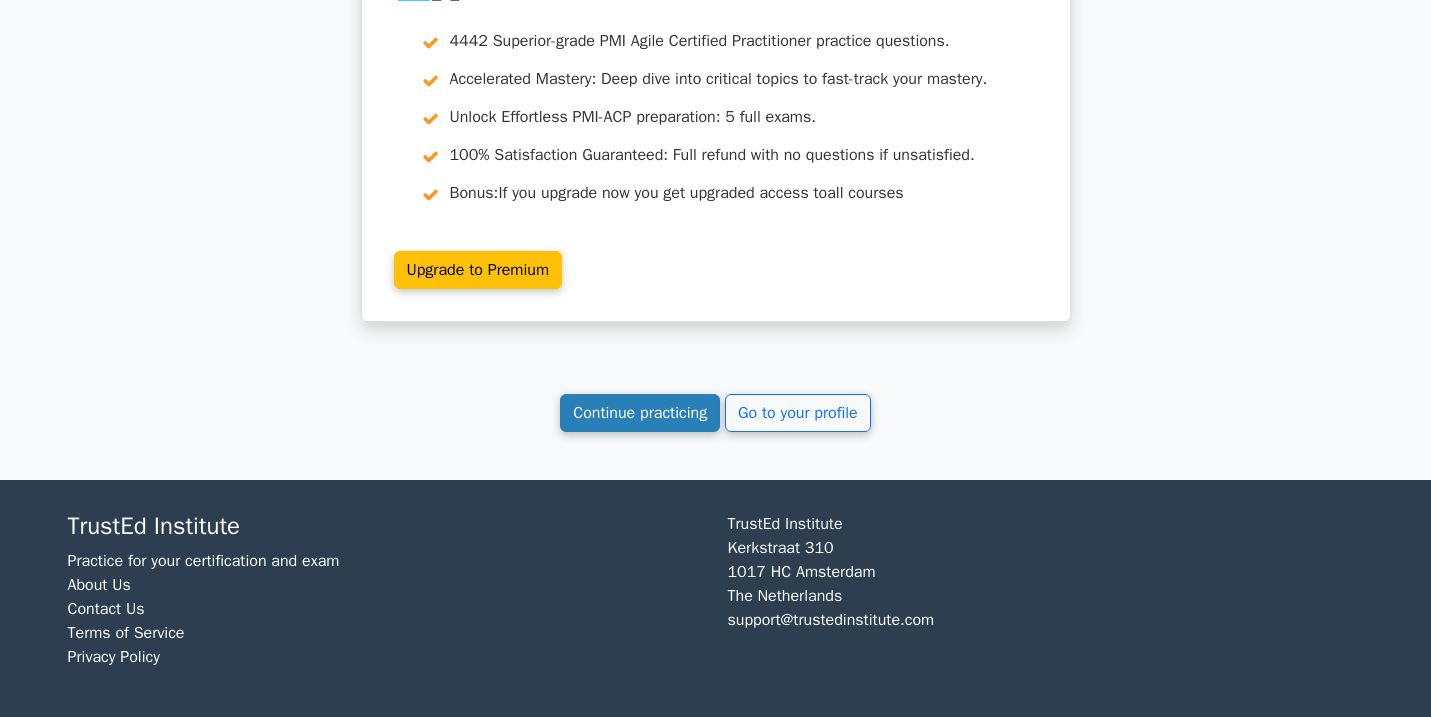 click on "Continue practicing" at bounding box center [640, 413] 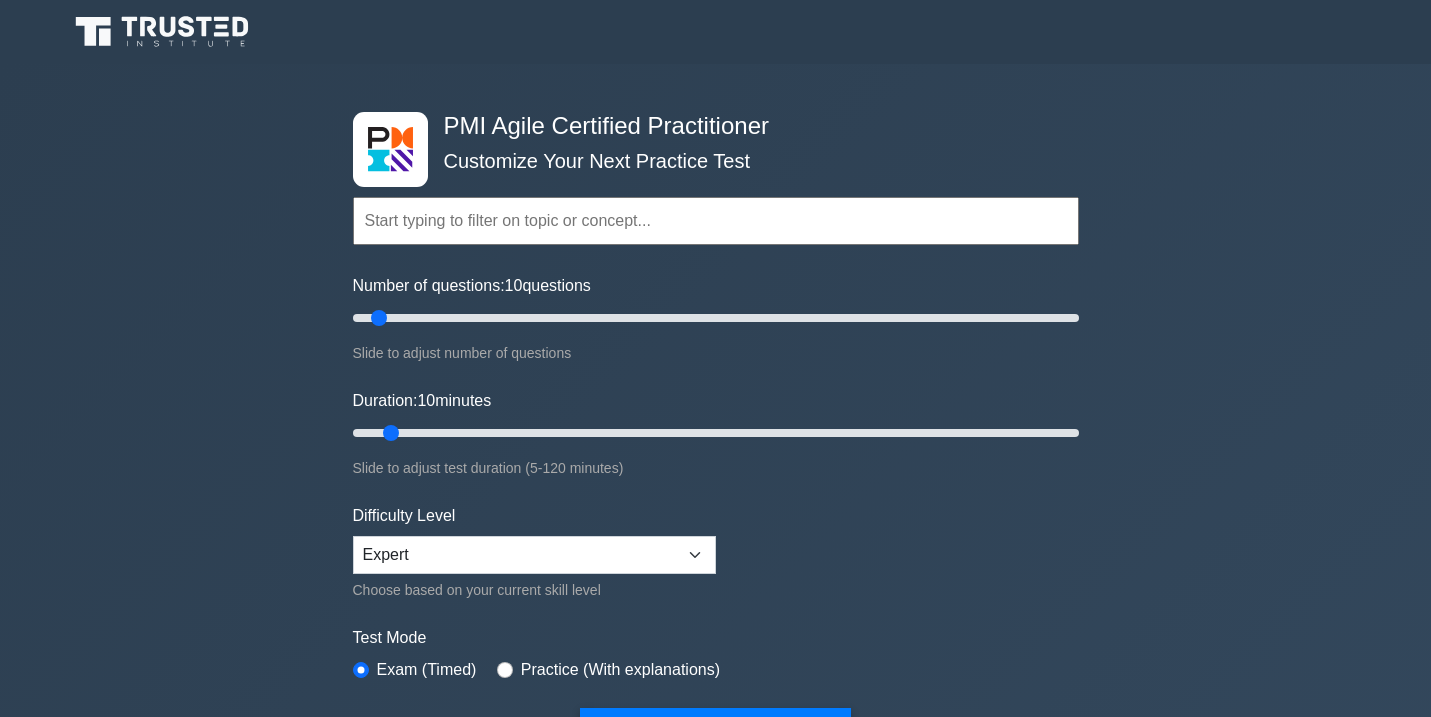 scroll, scrollTop: 0, scrollLeft: 0, axis: both 